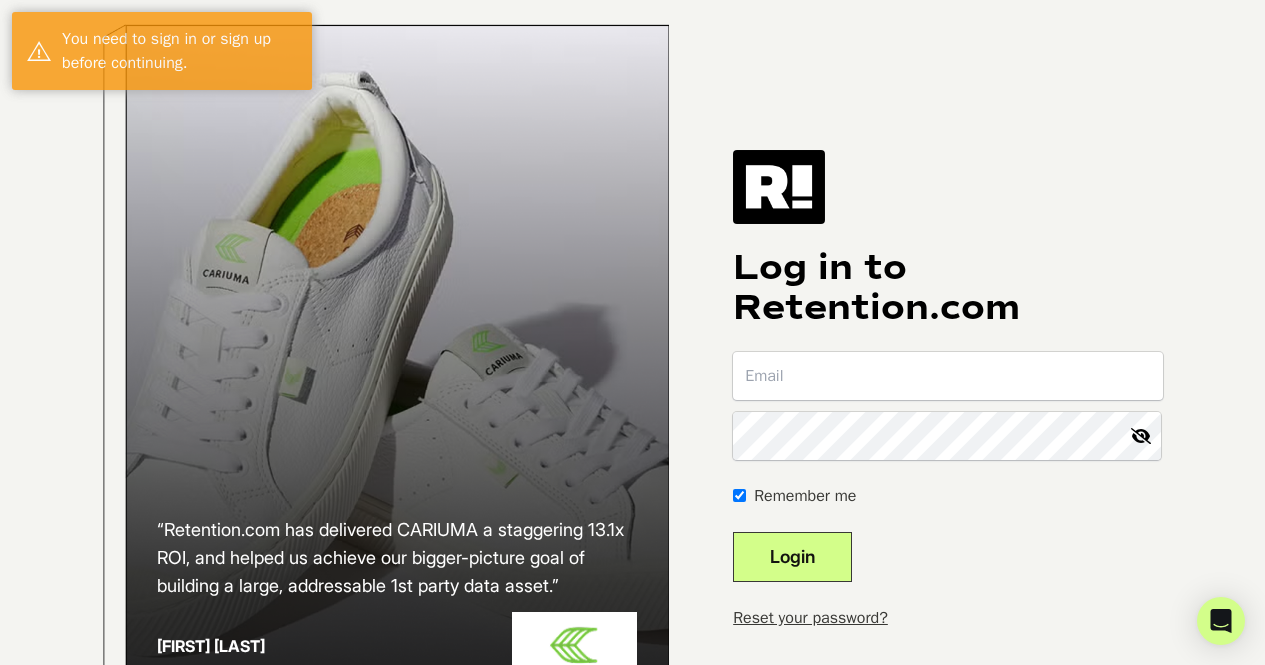 scroll, scrollTop: 0, scrollLeft: 0, axis: both 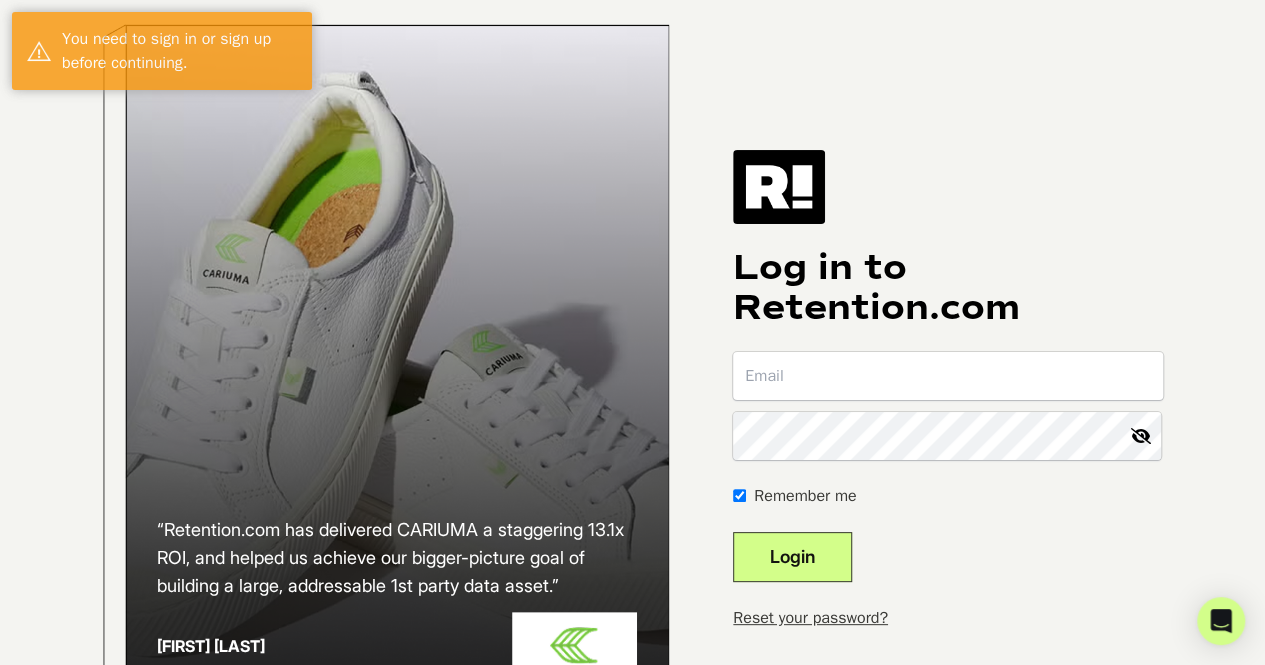 type on "[EMAIL]" 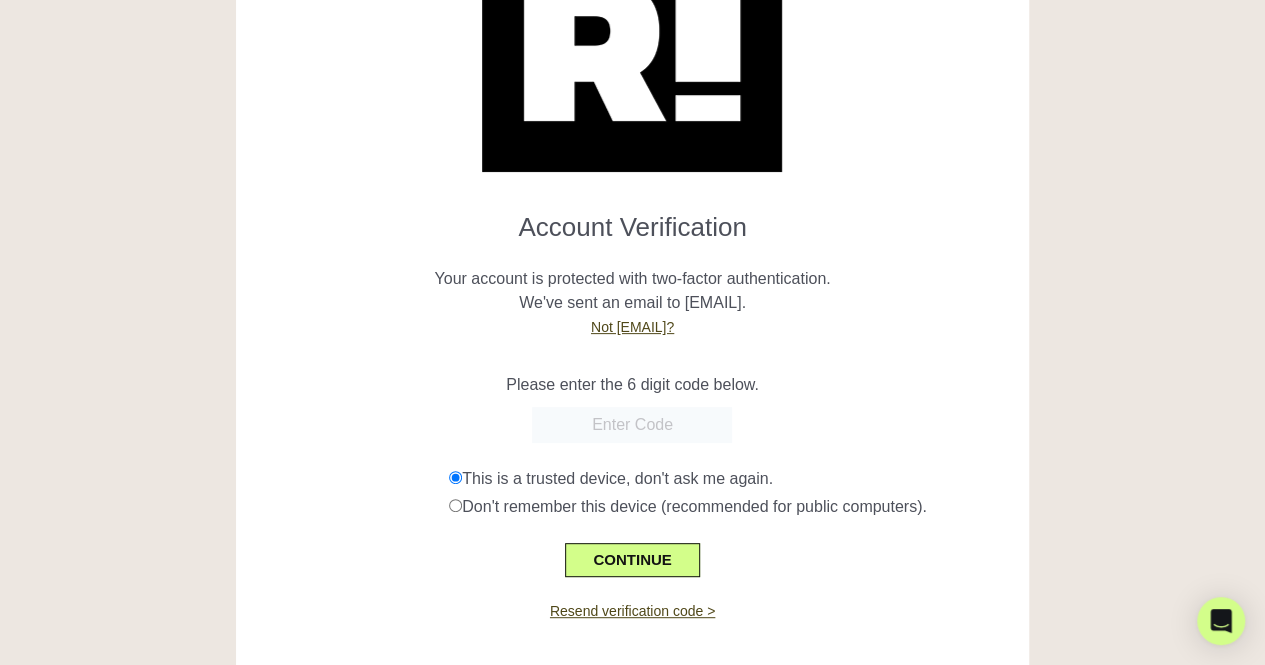scroll, scrollTop: 167, scrollLeft: 0, axis: vertical 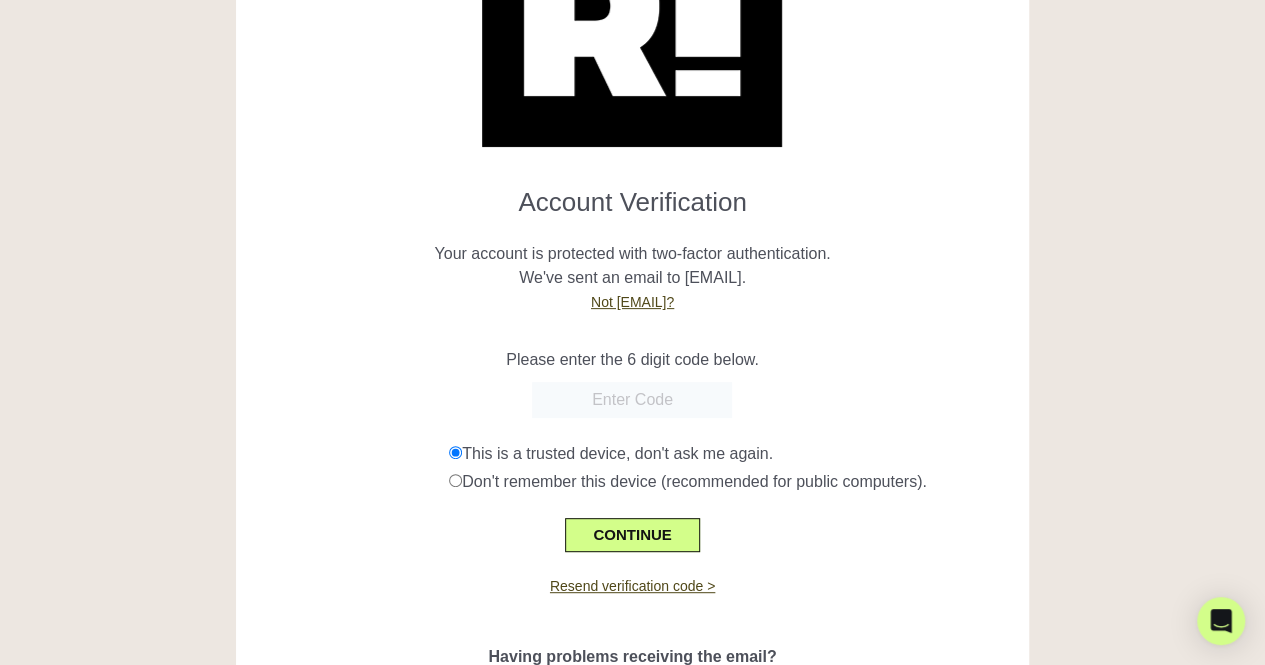 paste on "[NUMBER]" 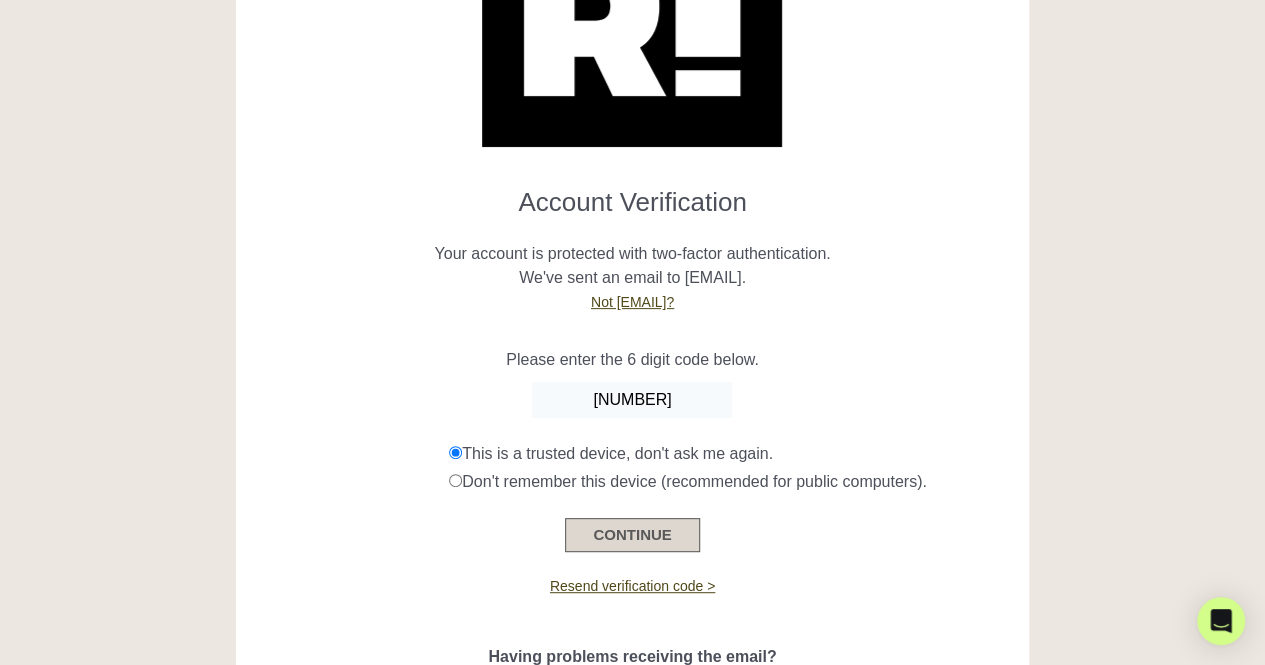 type on "[NUMBER]" 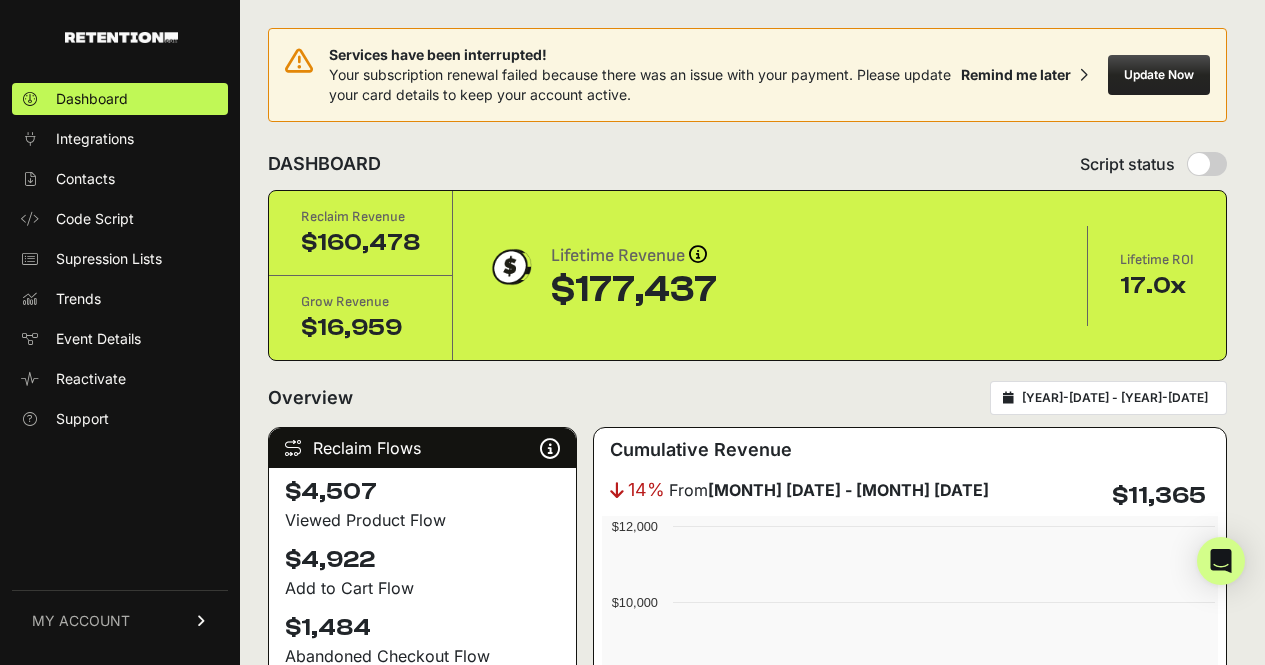 scroll, scrollTop: 0, scrollLeft: 0, axis: both 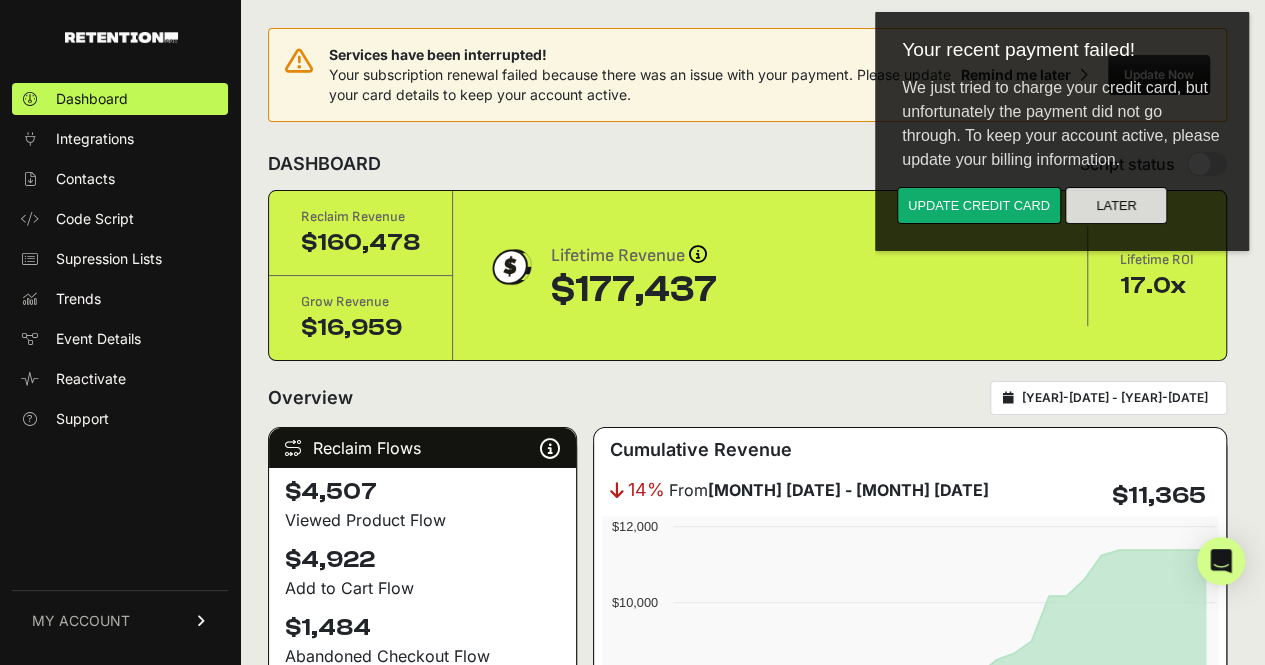 click on "Later" at bounding box center (1116, 205) 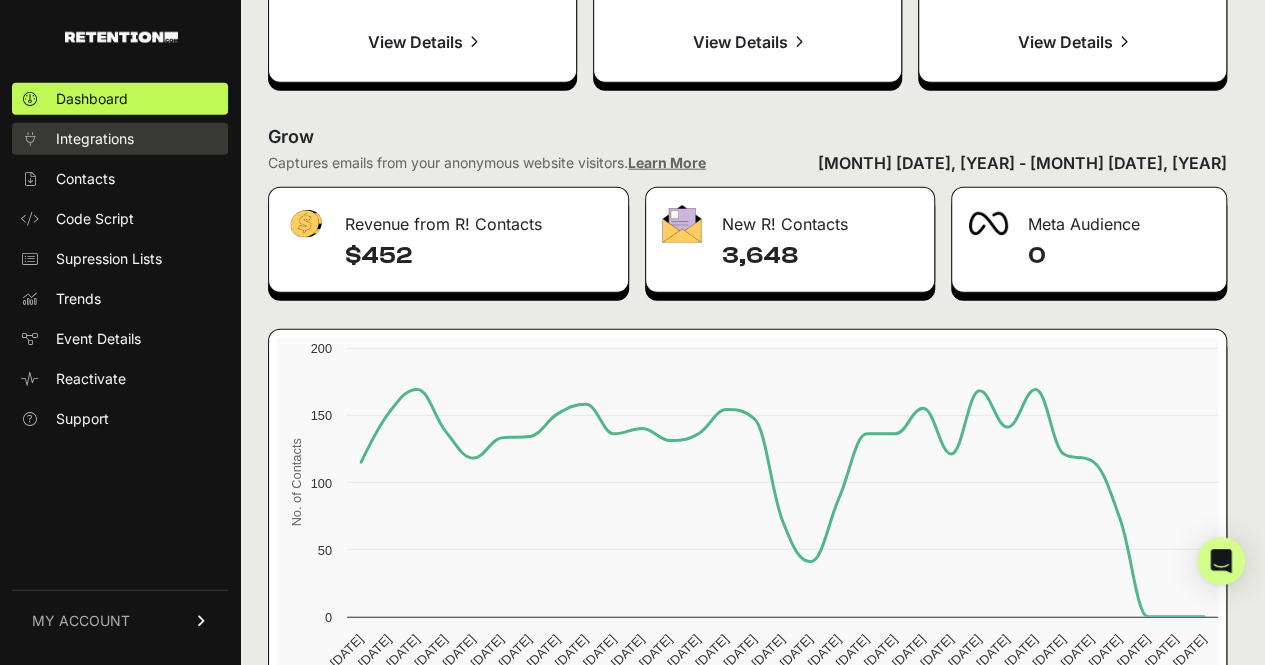 click on "Integrations" at bounding box center [95, 139] 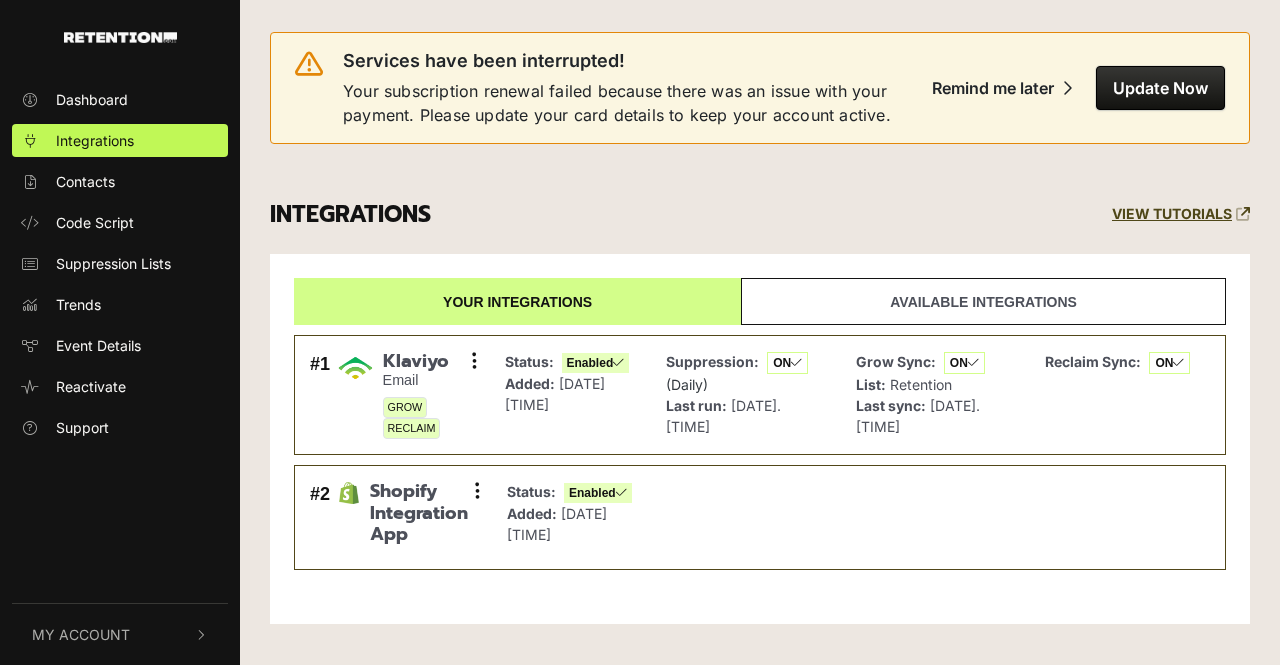scroll, scrollTop: 0, scrollLeft: 0, axis: both 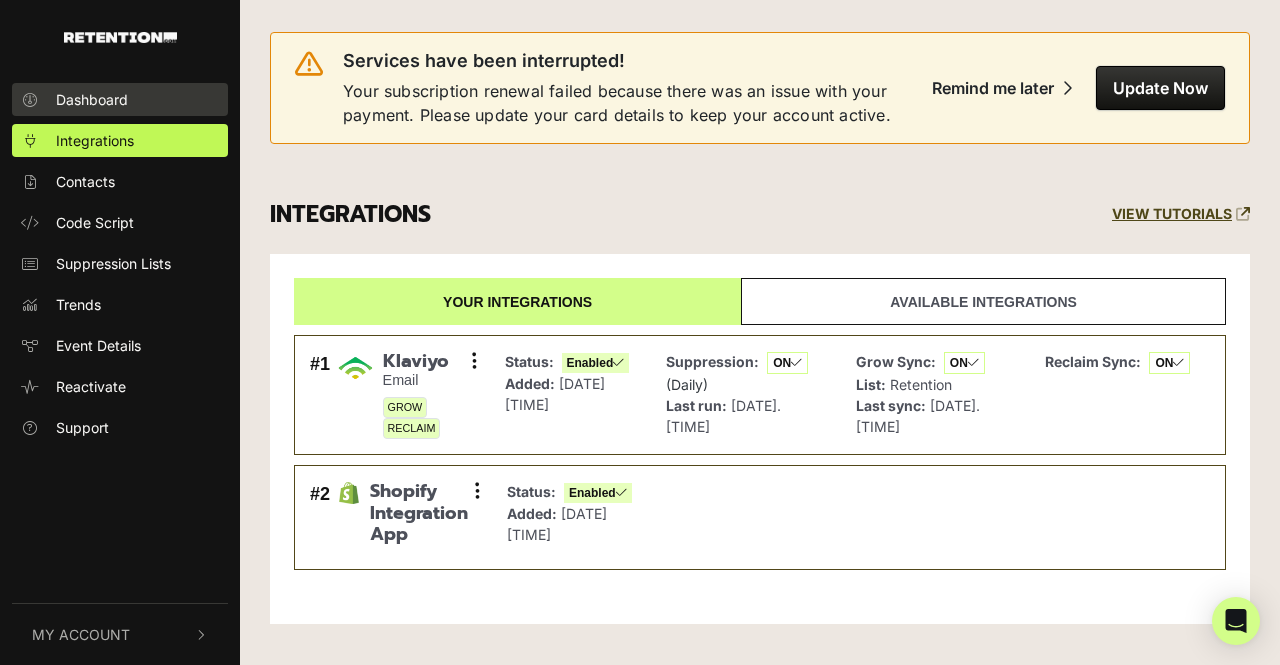 click on "Dashboard" at bounding box center [120, 99] 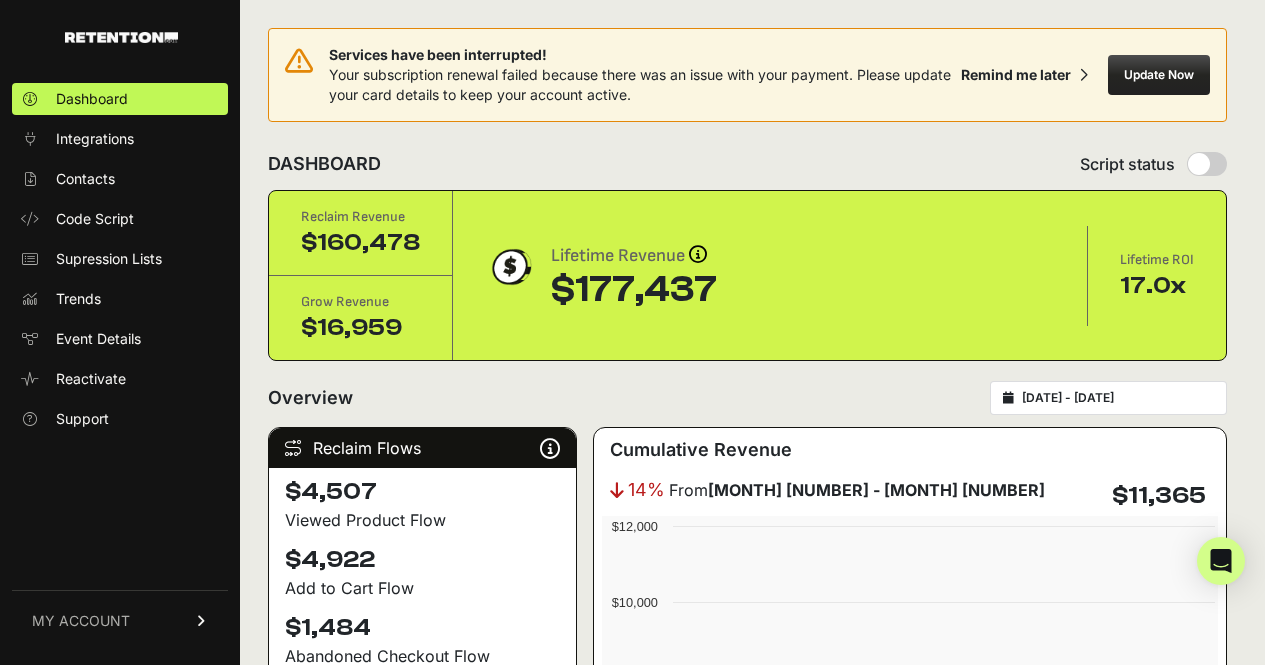 scroll, scrollTop: 0, scrollLeft: 0, axis: both 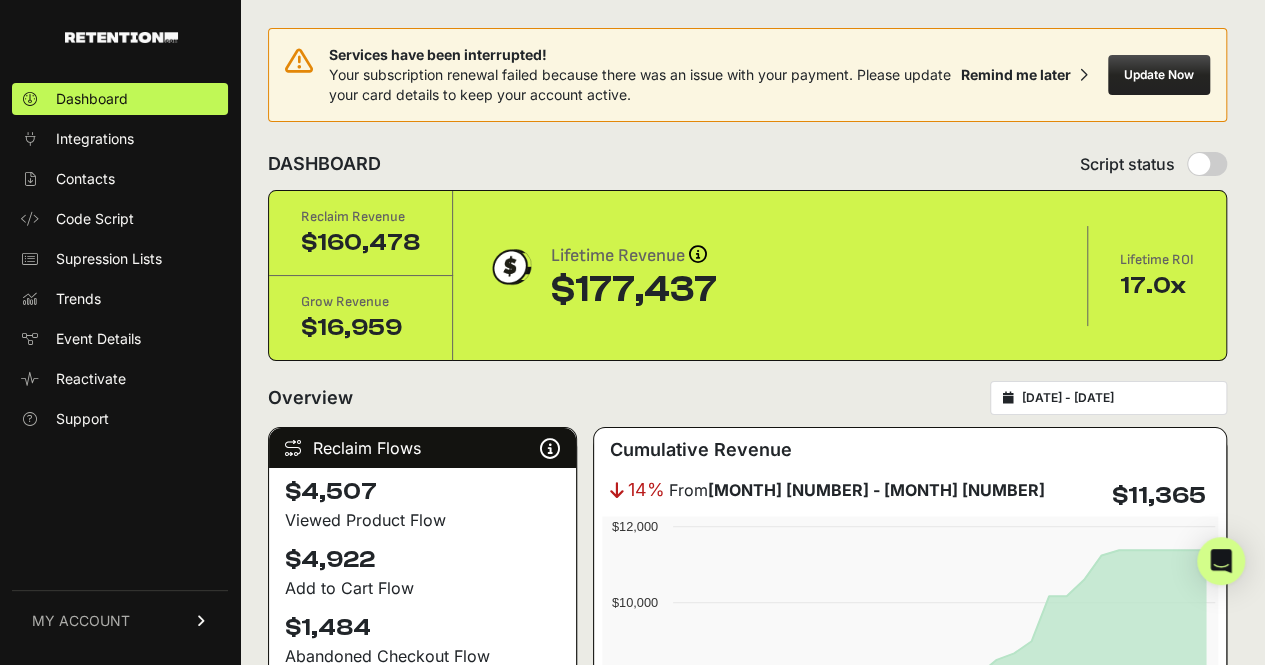 click on "MY ACCOUNT" at bounding box center (81, 621) 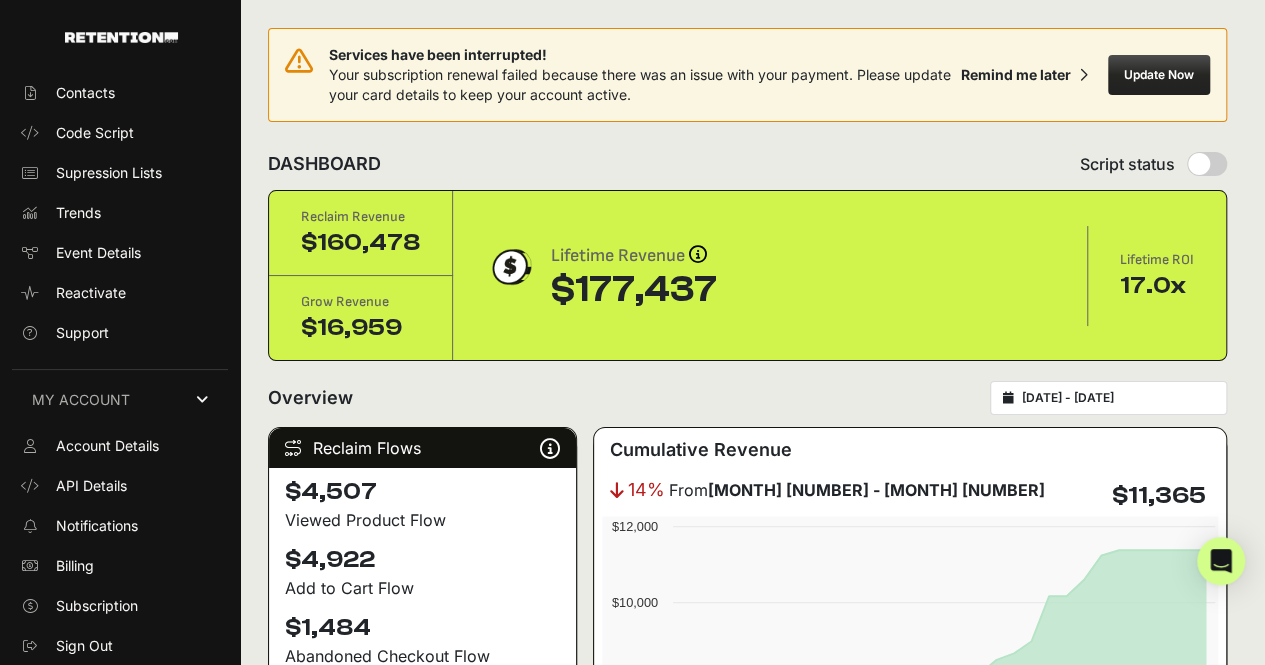 scroll, scrollTop: 84, scrollLeft: 0, axis: vertical 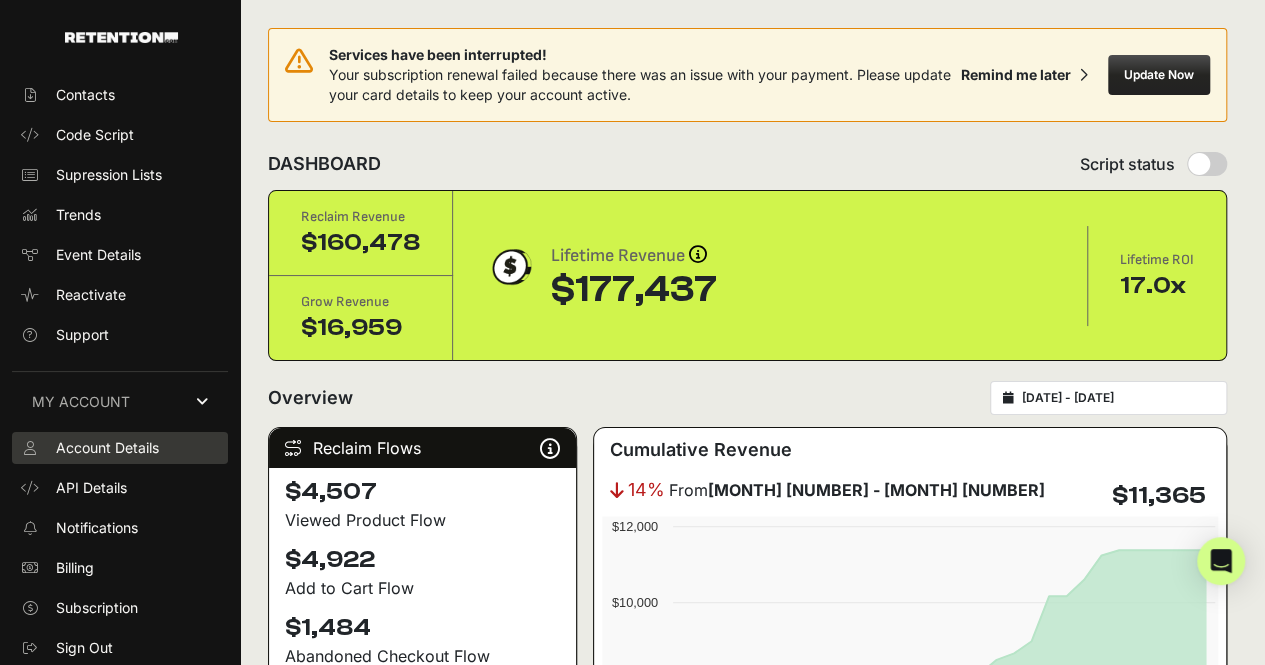 click on "Account Details" at bounding box center [107, 448] 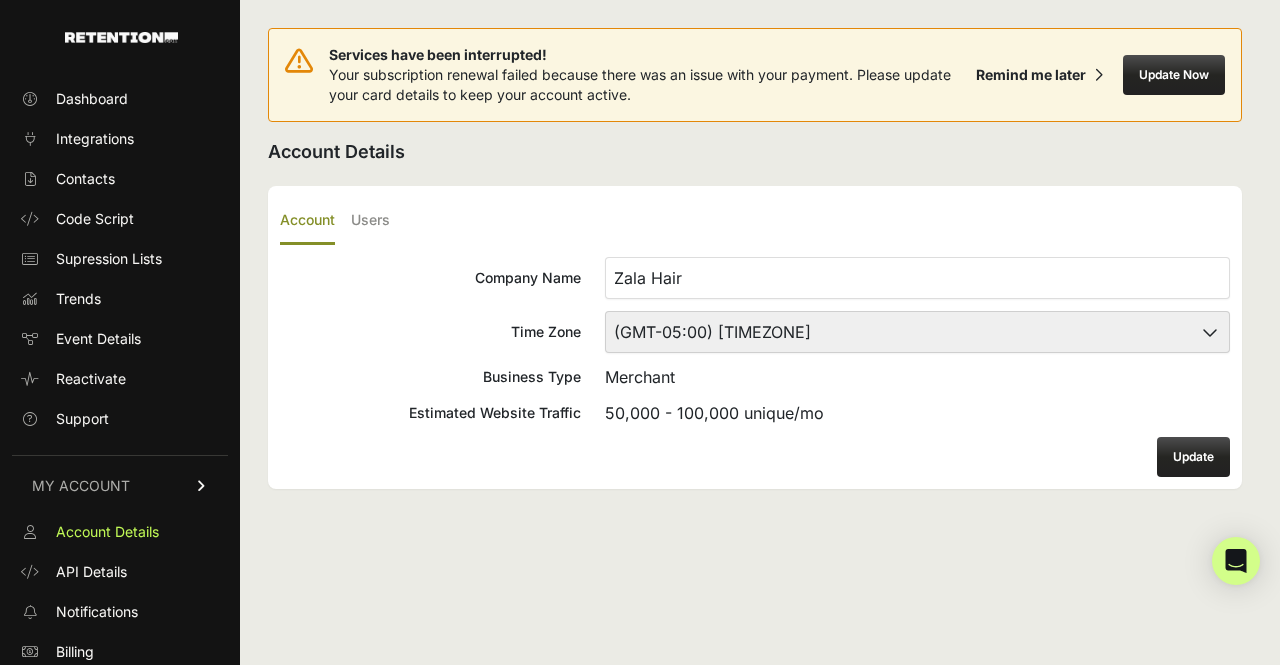 scroll, scrollTop: 0, scrollLeft: 0, axis: both 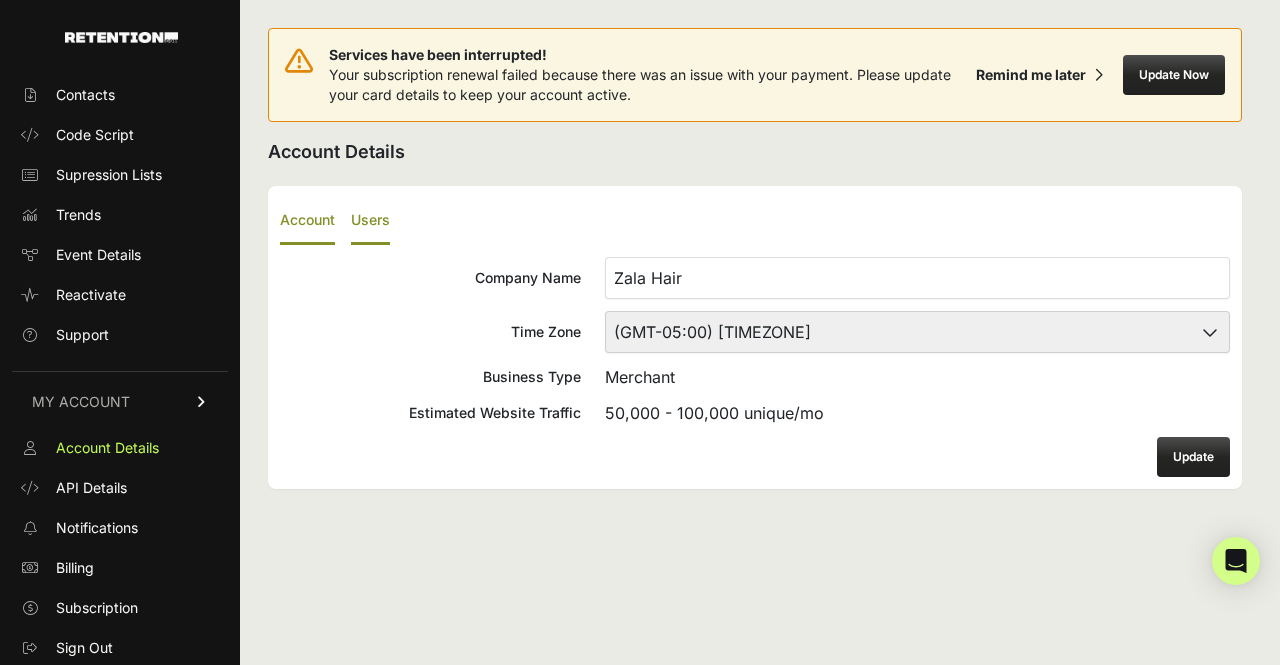 click on "Users" at bounding box center (370, 221) 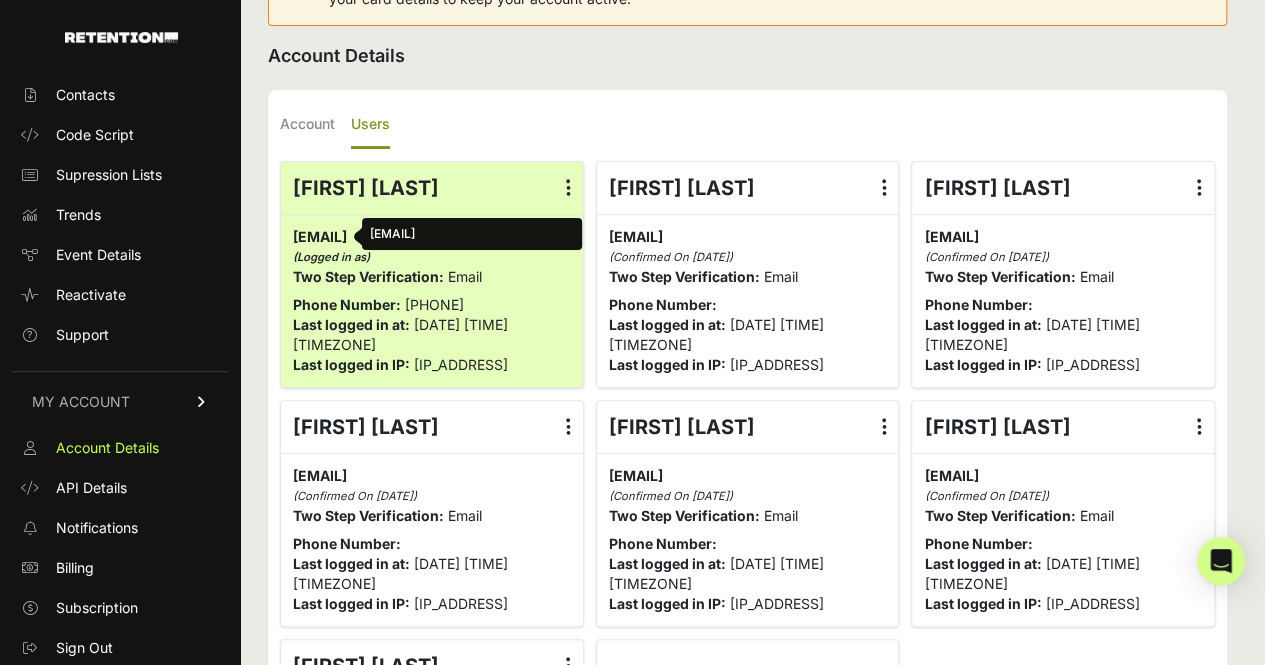 scroll, scrollTop: 144, scrollLeft: 0, axis: vertical 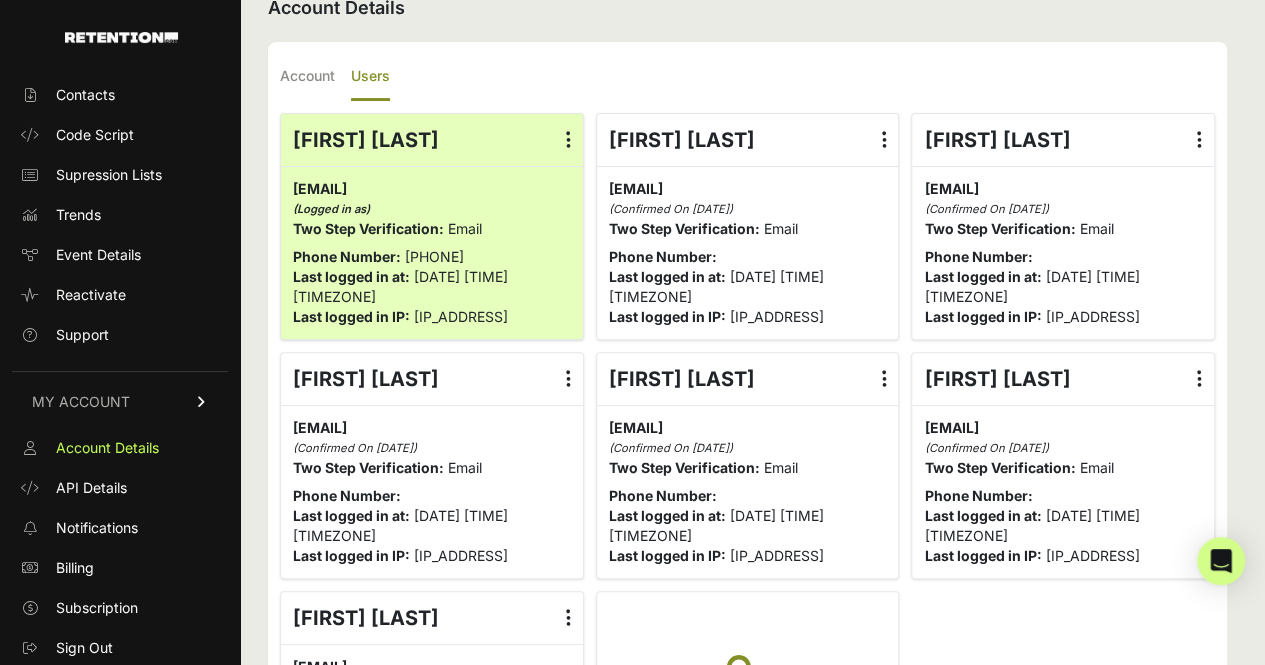 click at bounding box center [883, 140] 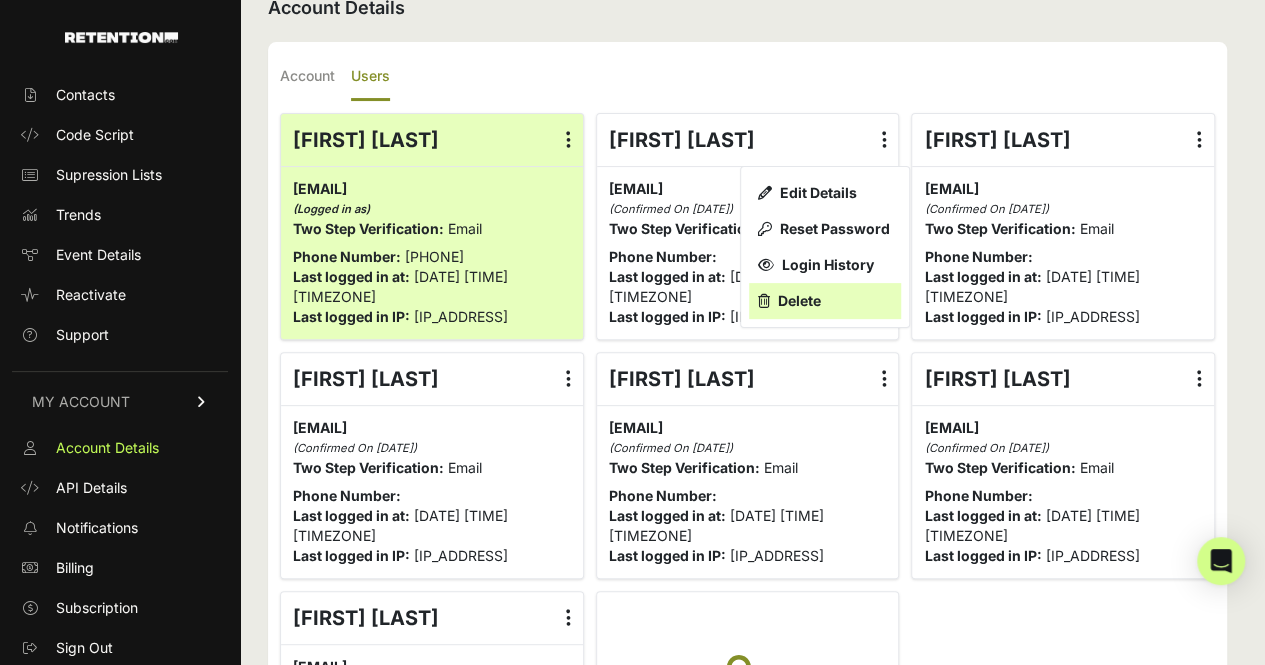 click on "Delete" at bounding box center (825, 301) 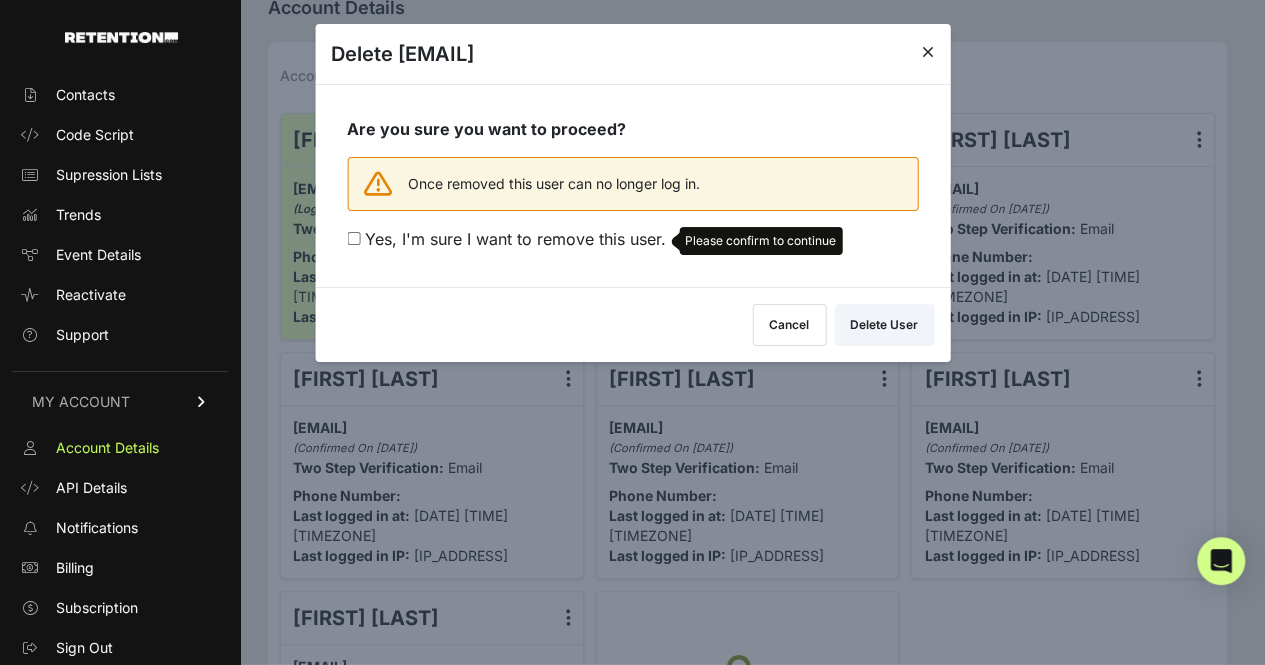scroll, scrollTop: 0, scrollLeft: 0, axis: both 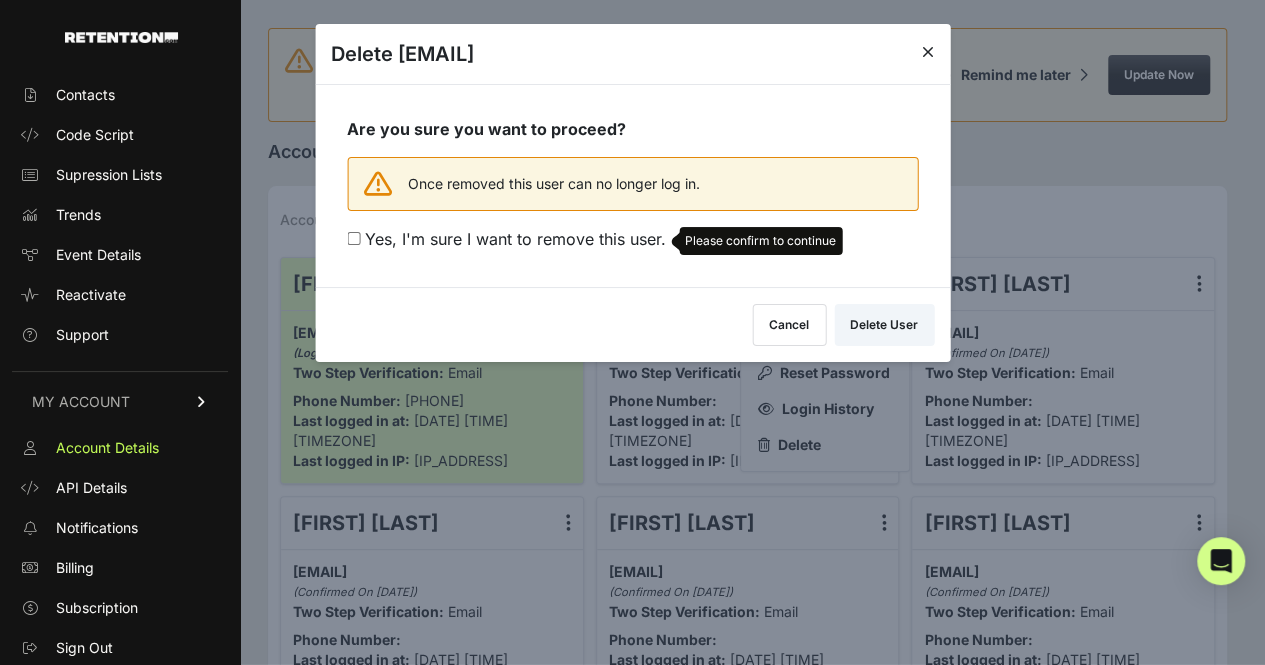 click on "Yes, I'm sure I want to remove this user." at bounding box center (515, 239) 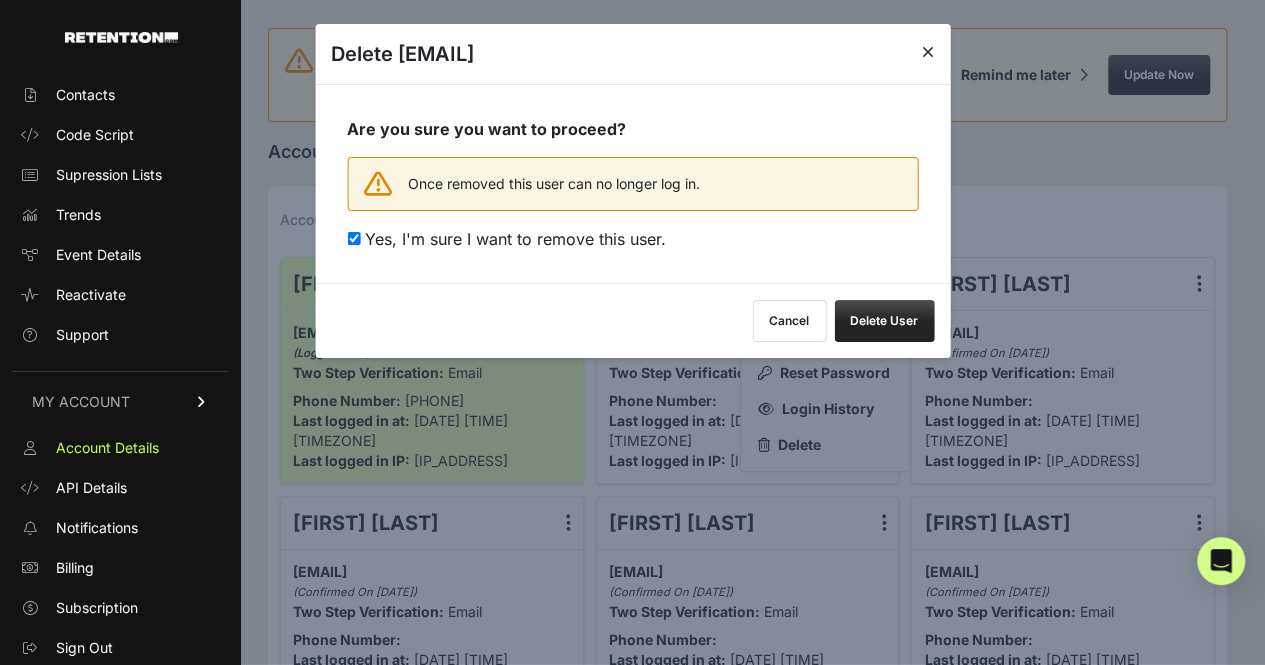 click on "Delete User" at bounding box center (884, 321) 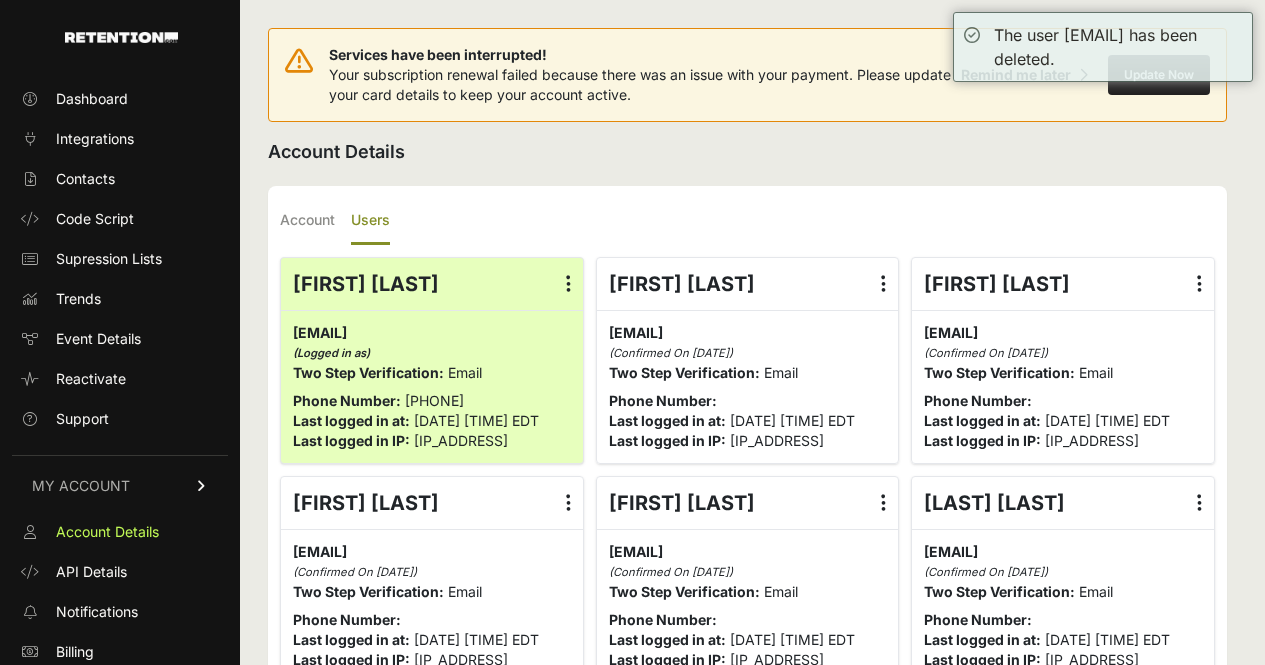 scroll, scrollTop: 0, scrollLeft: 0, axis: both 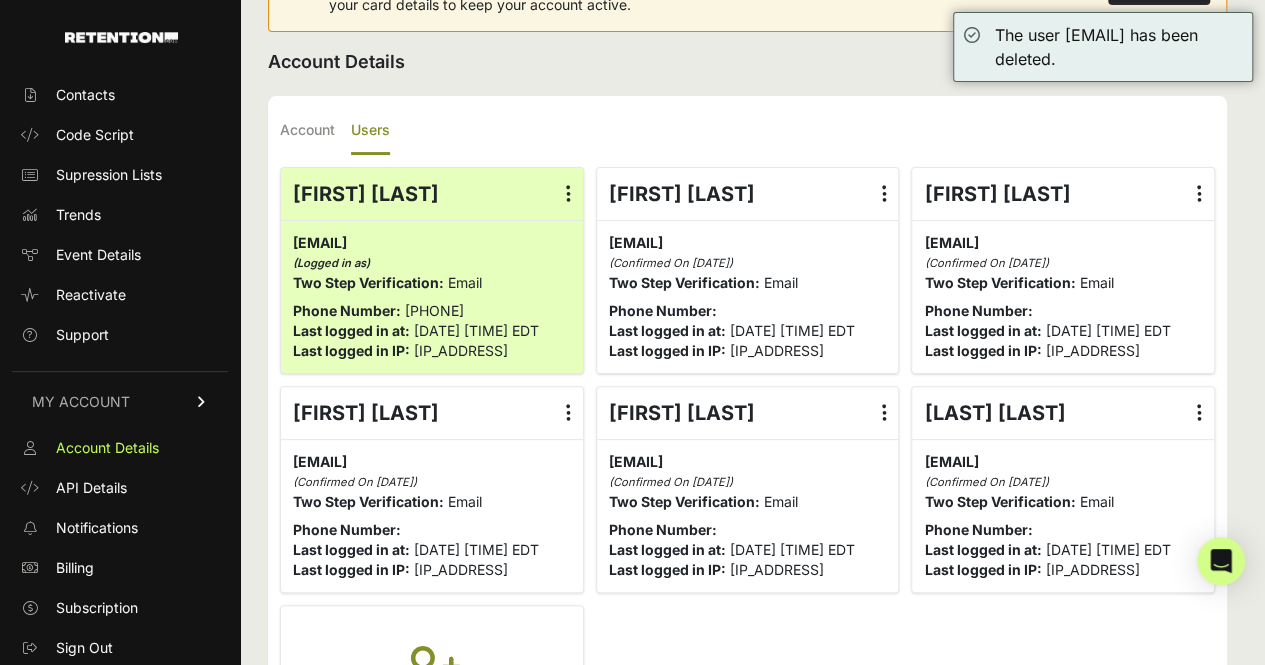 click at bounding box center (1199, 194) 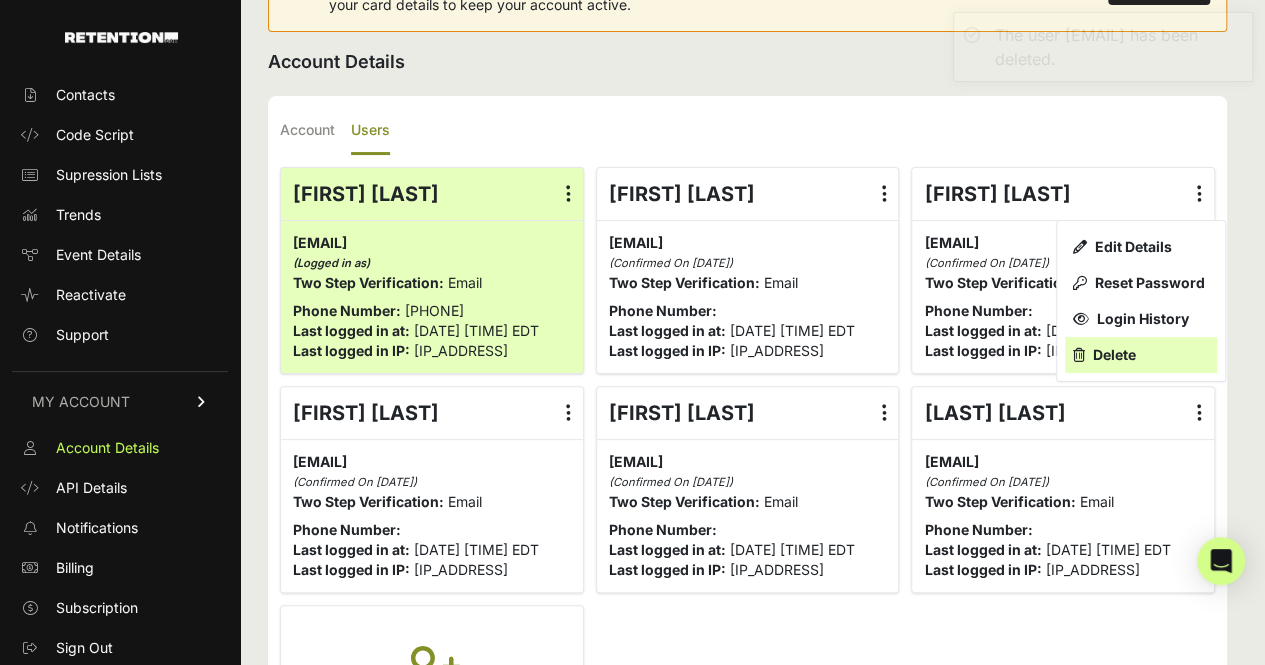 click on "Delete" at bounding box center (1141, 355) 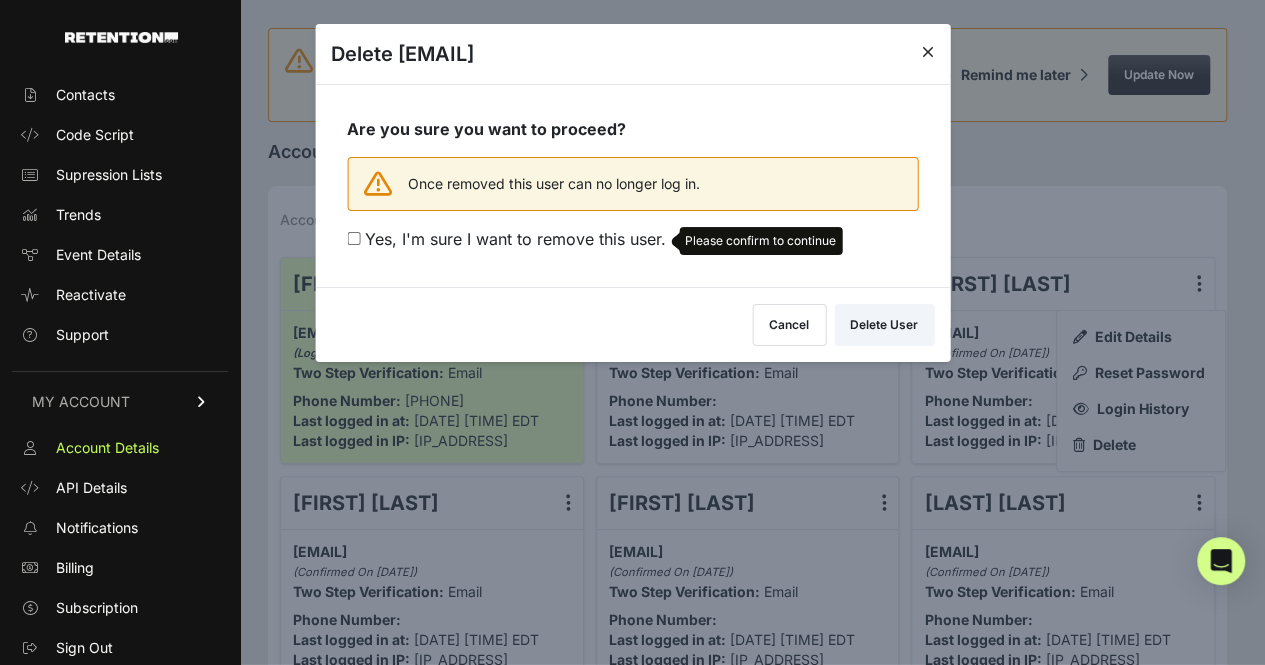 click on "Are you sure you want to proceed?
Once removed this user can no longer log in.
Yes, I'm sure I want to remove this user.
Please confirm to continue" at bounding box center [632, 185] 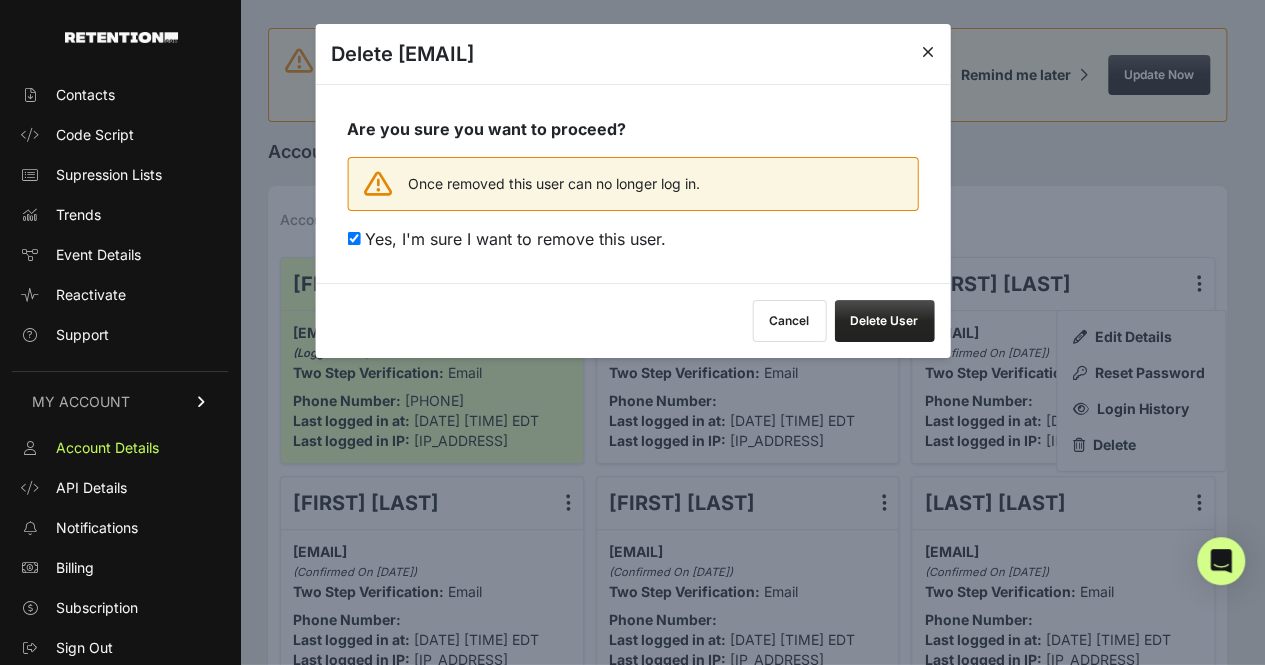 click on "Delete User" at bounding box center [884, 321] 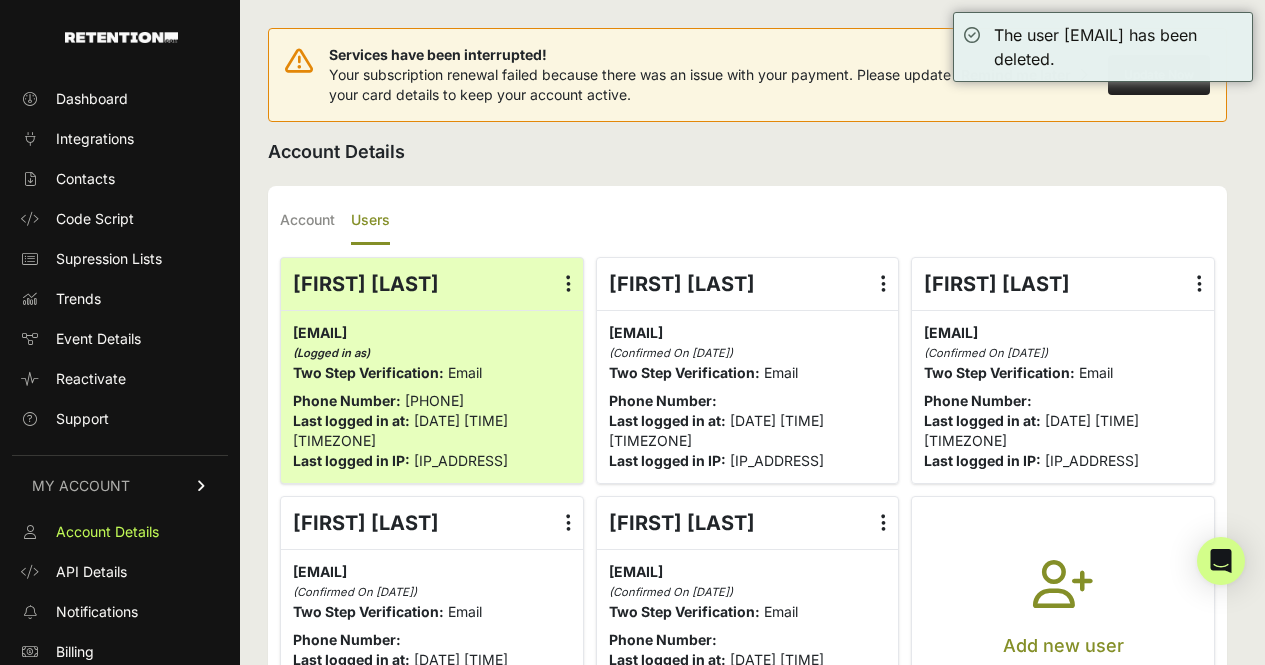 scroll, scrollTop: 0, scrollLeft: 0, axis: both 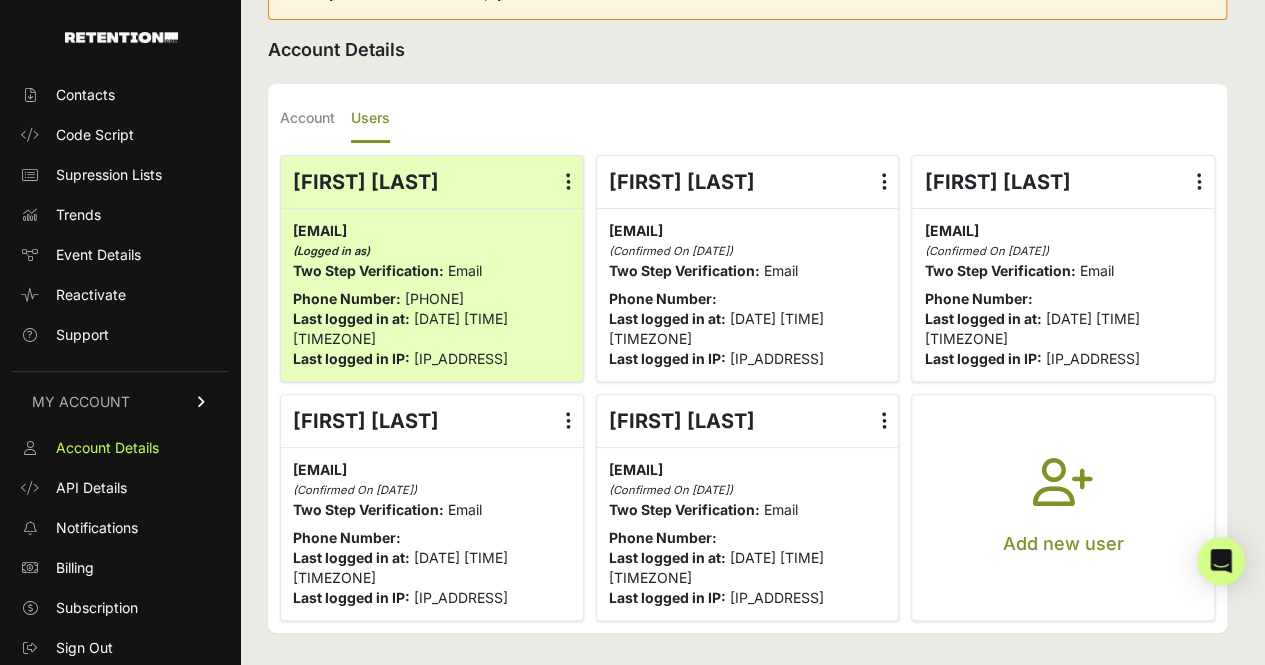 click on "Add new user" at bounding box center [1063, 507] 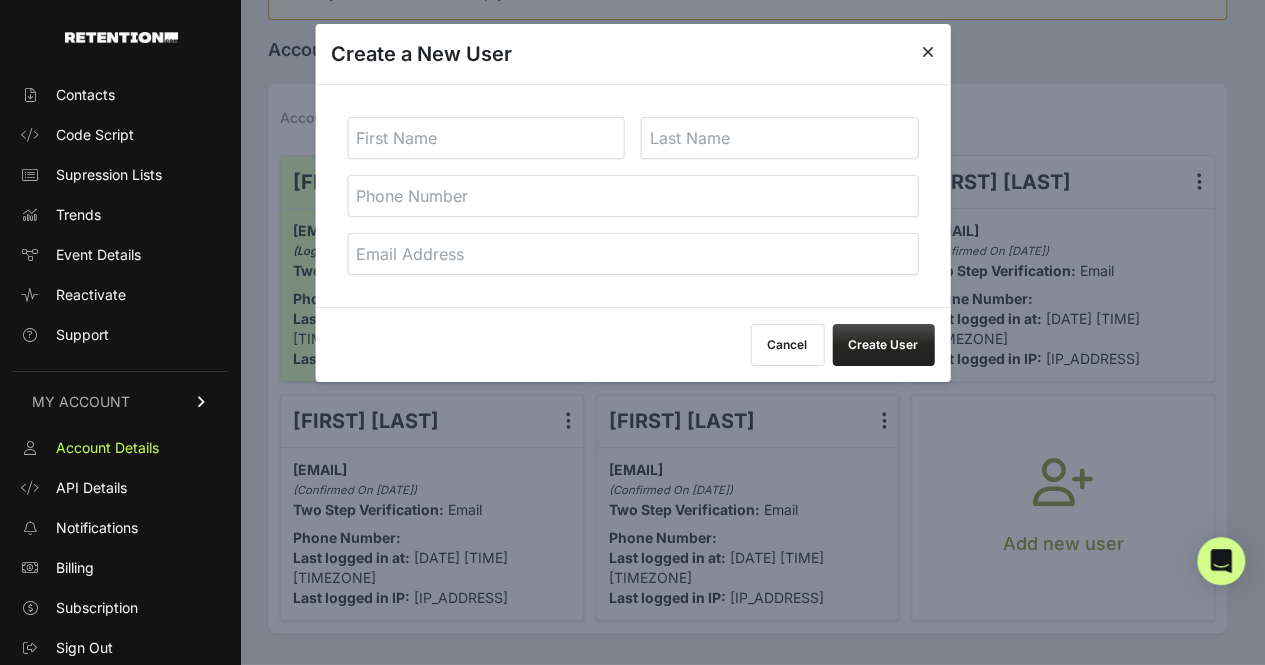 click on "Dashboard
Integrations
Contacts
Code Script
Supression Lists
Trends
Event Details
Reactivate
Support
MY ACCOUNT
Account Details
API Details
Notifications" at bounding box center (632, 283) 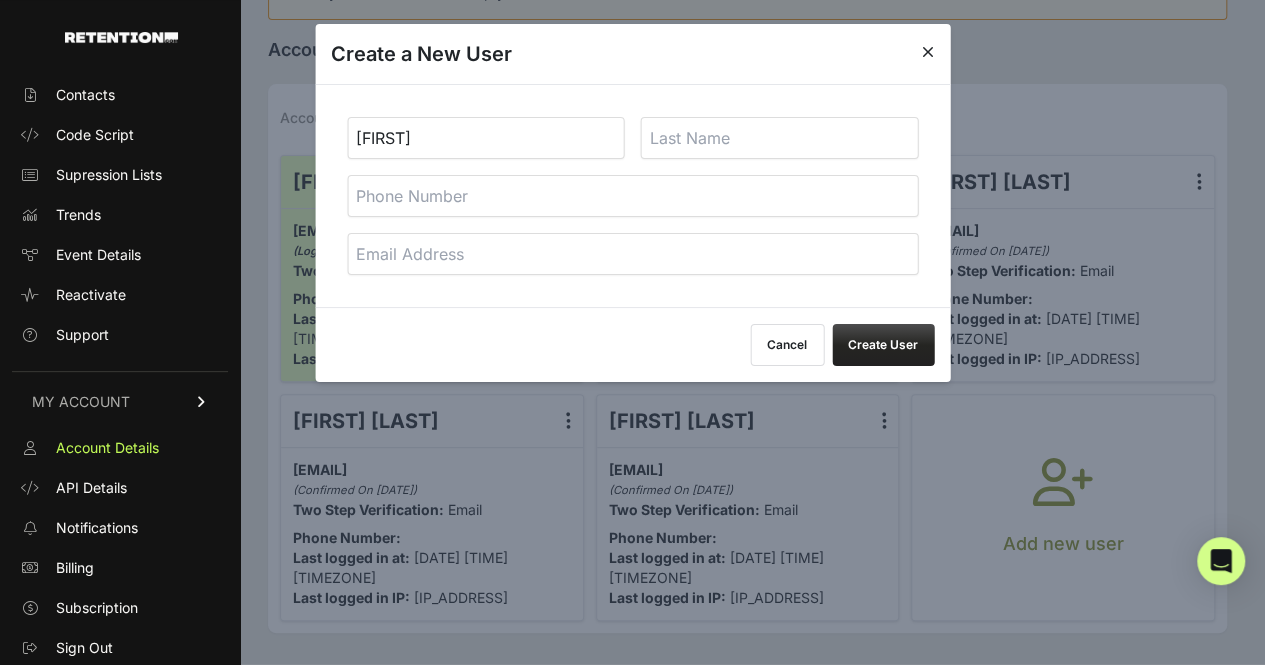 type on "Alex" 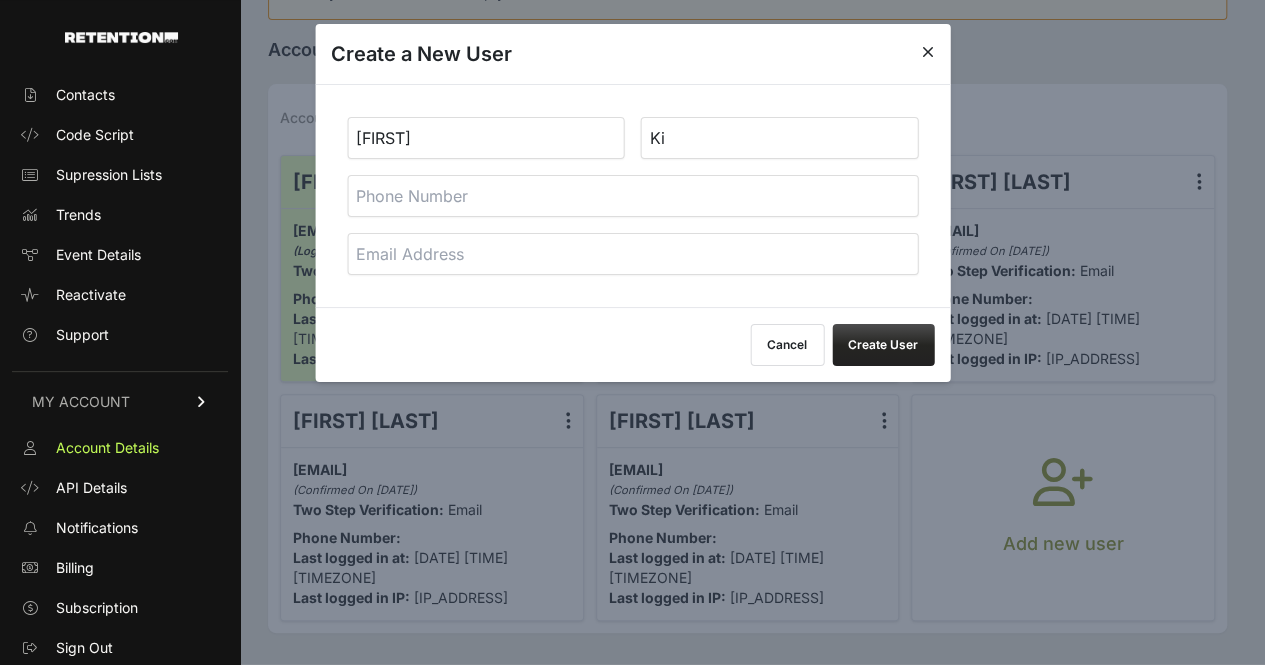 type on "Ki" 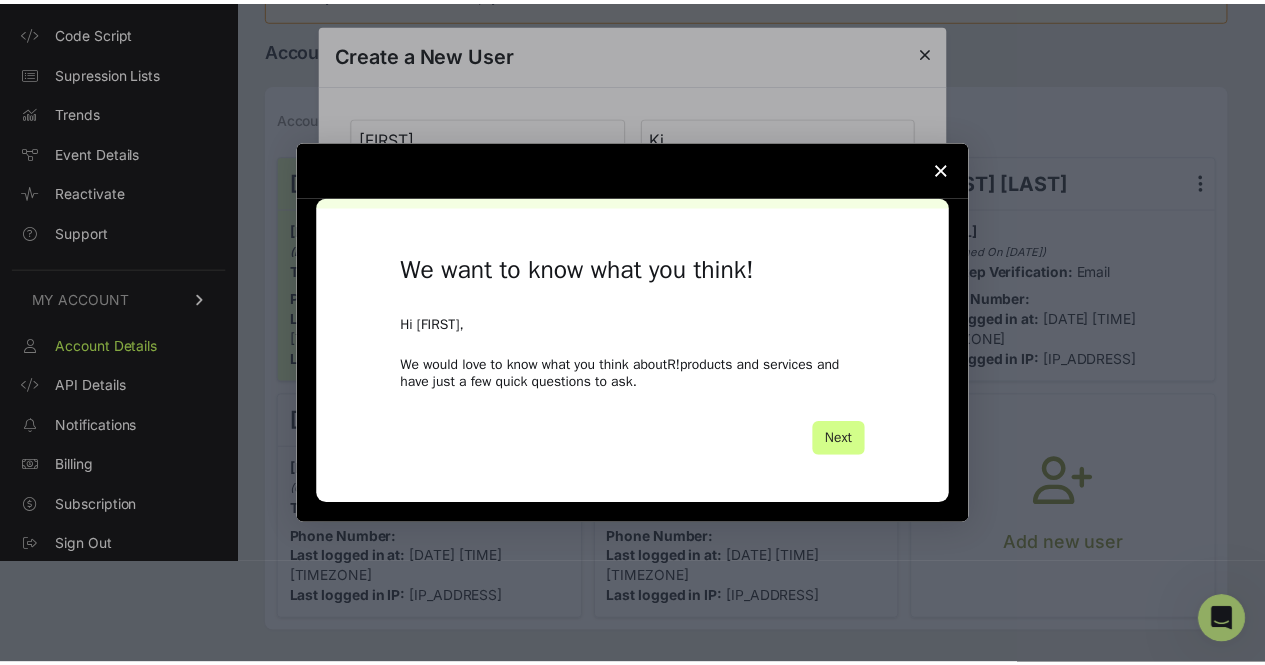 scroll, scrollTop: 0, scrollLeft: 0, axis: both 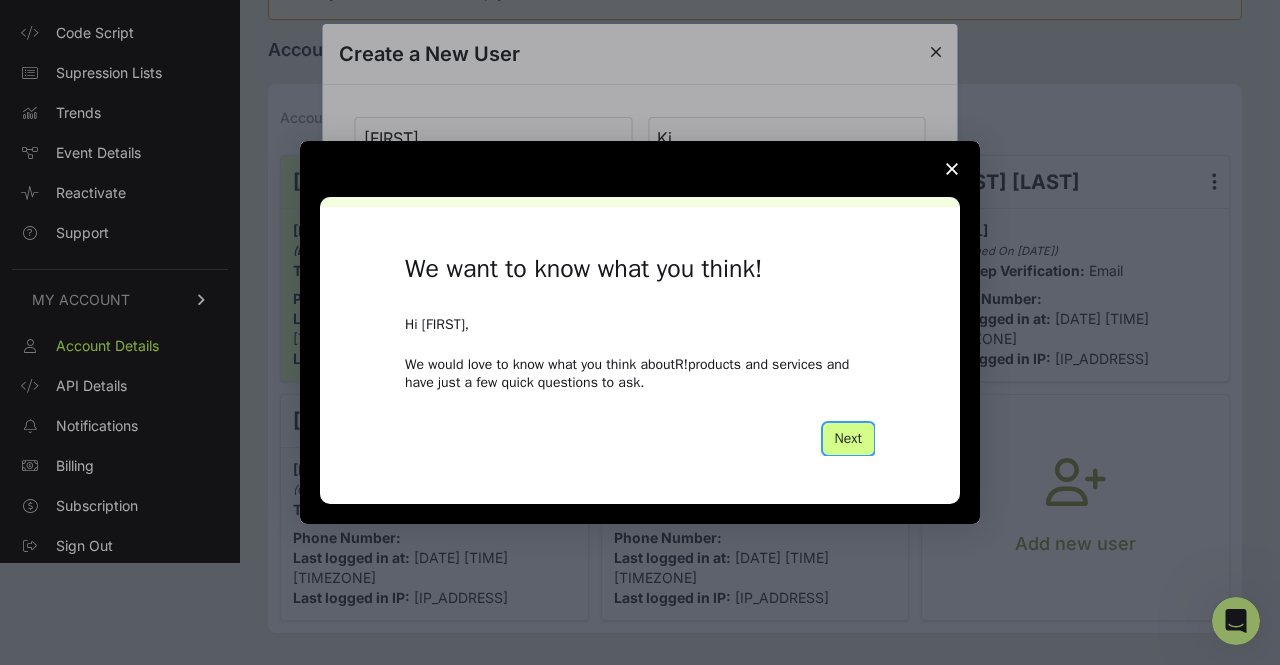 type 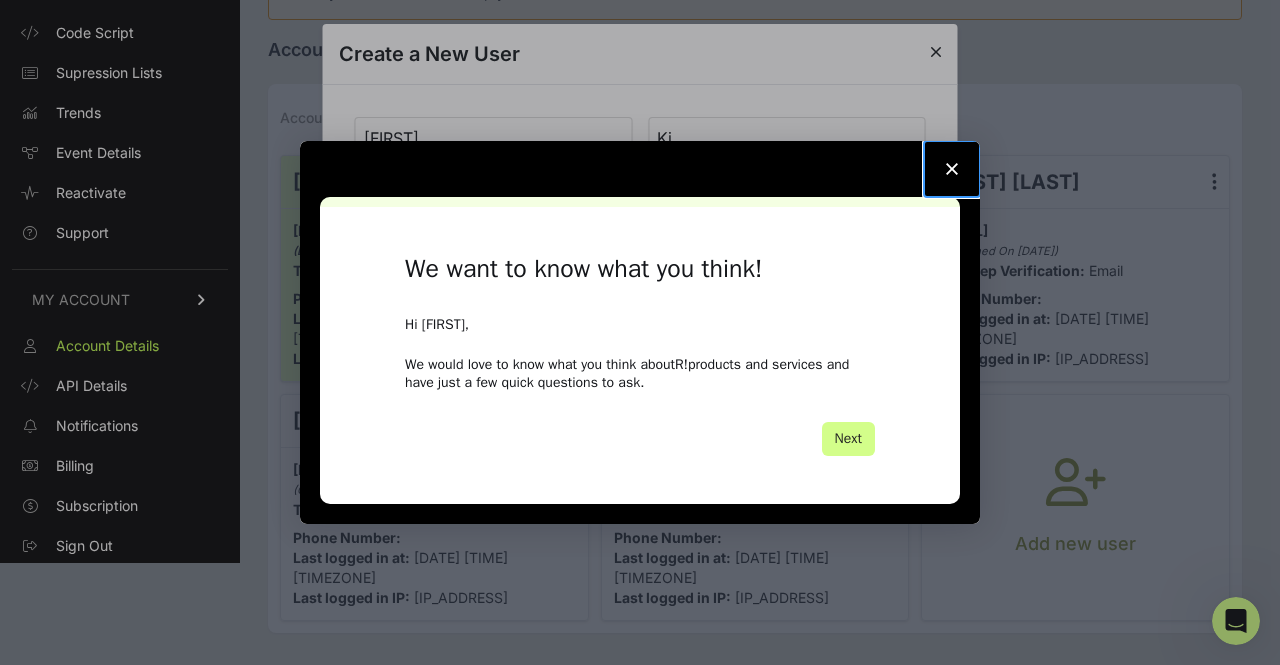 click at bounding box center (952, 169) 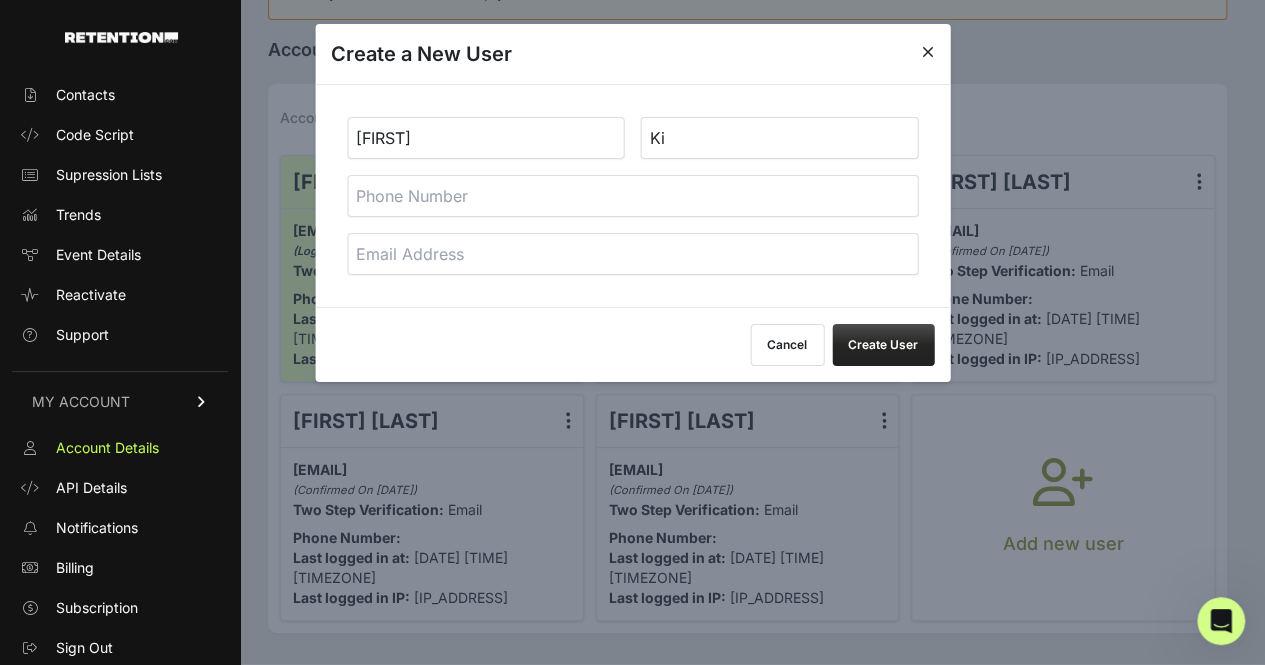 click on "Ki" at bounding box center [780, 138] 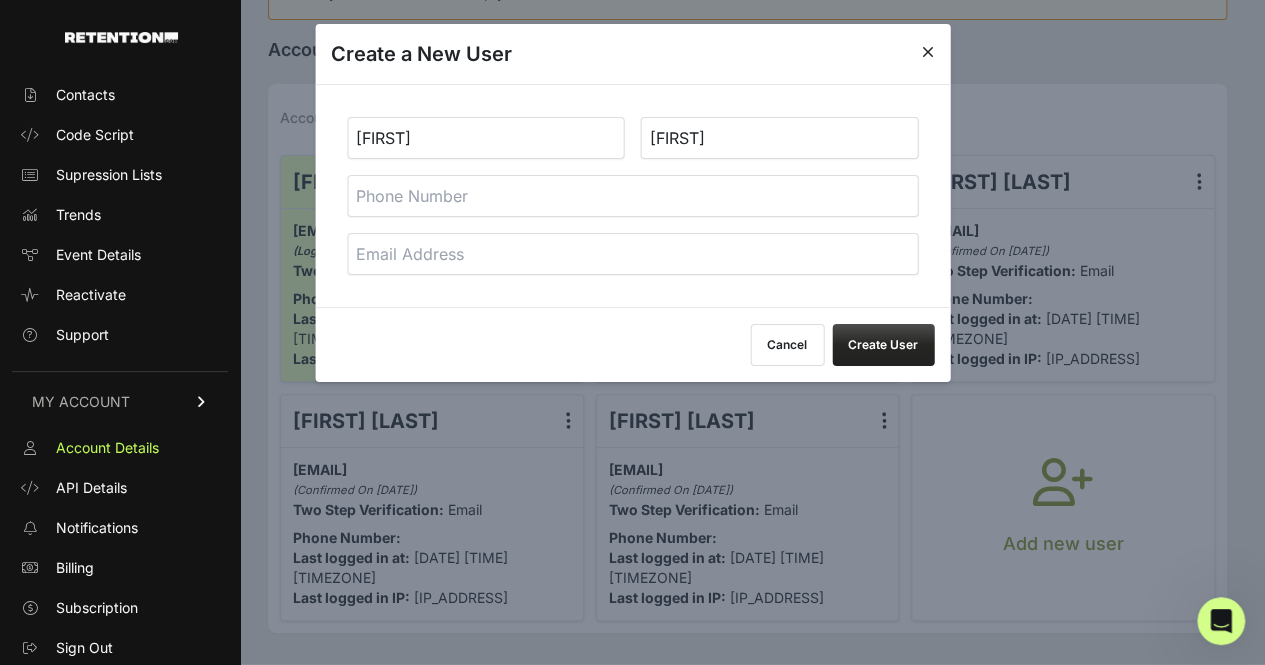 type on "Kirk" 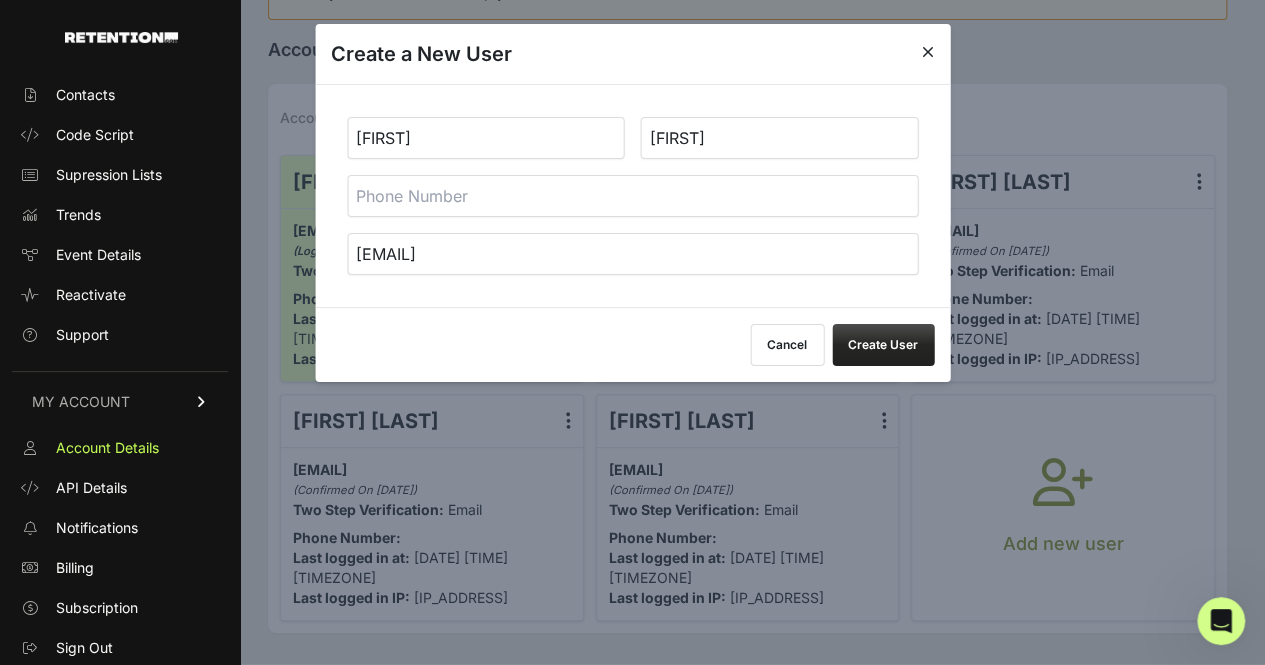 type on "[EMAIL]" 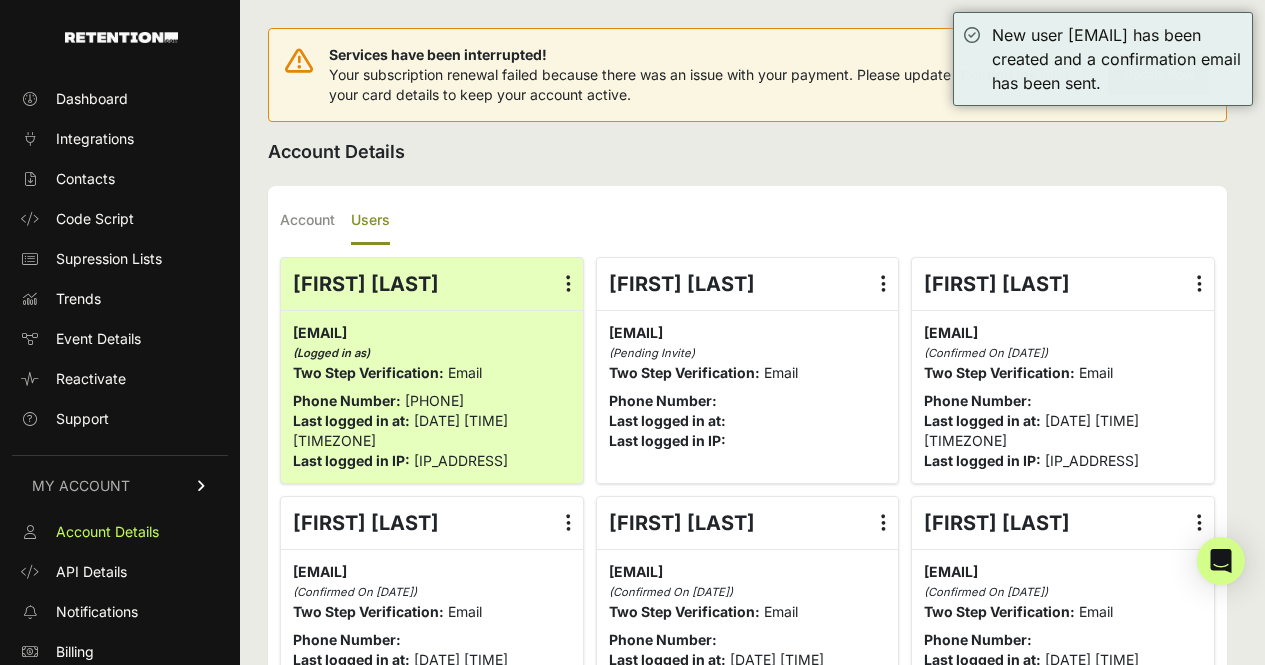 scroll, scrollTop: 0, scrollLeft: 0, axis: both 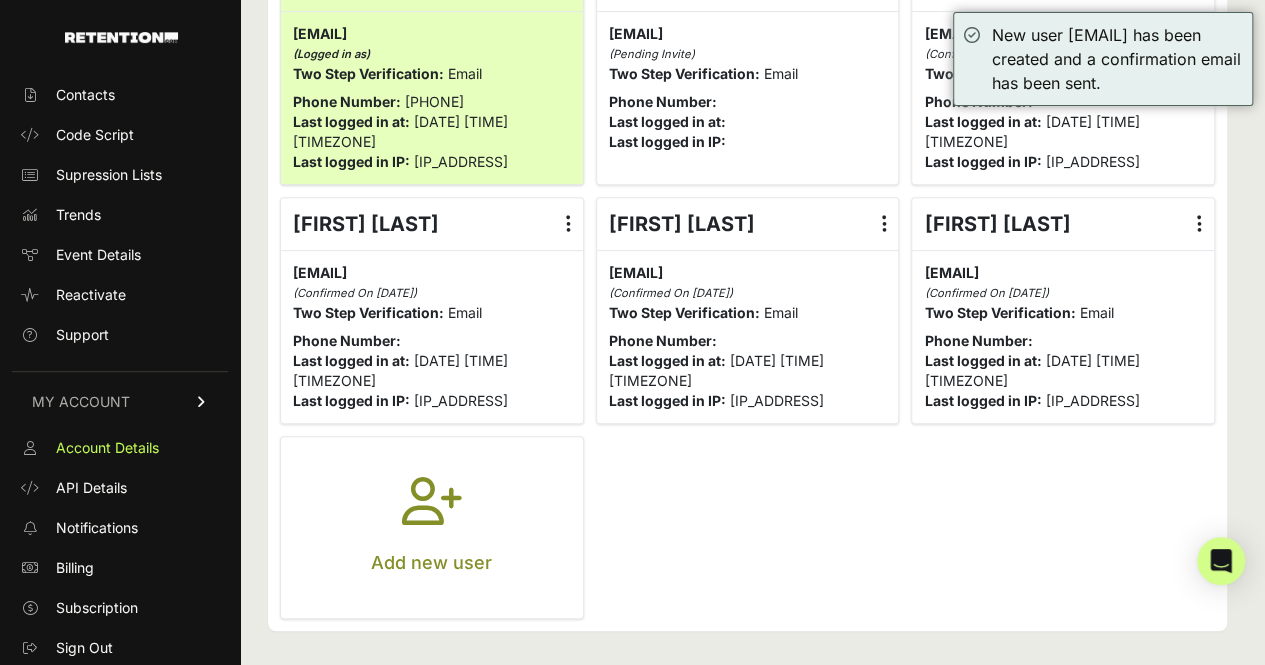 click on "Add new user" at bounding box center [432, 527] 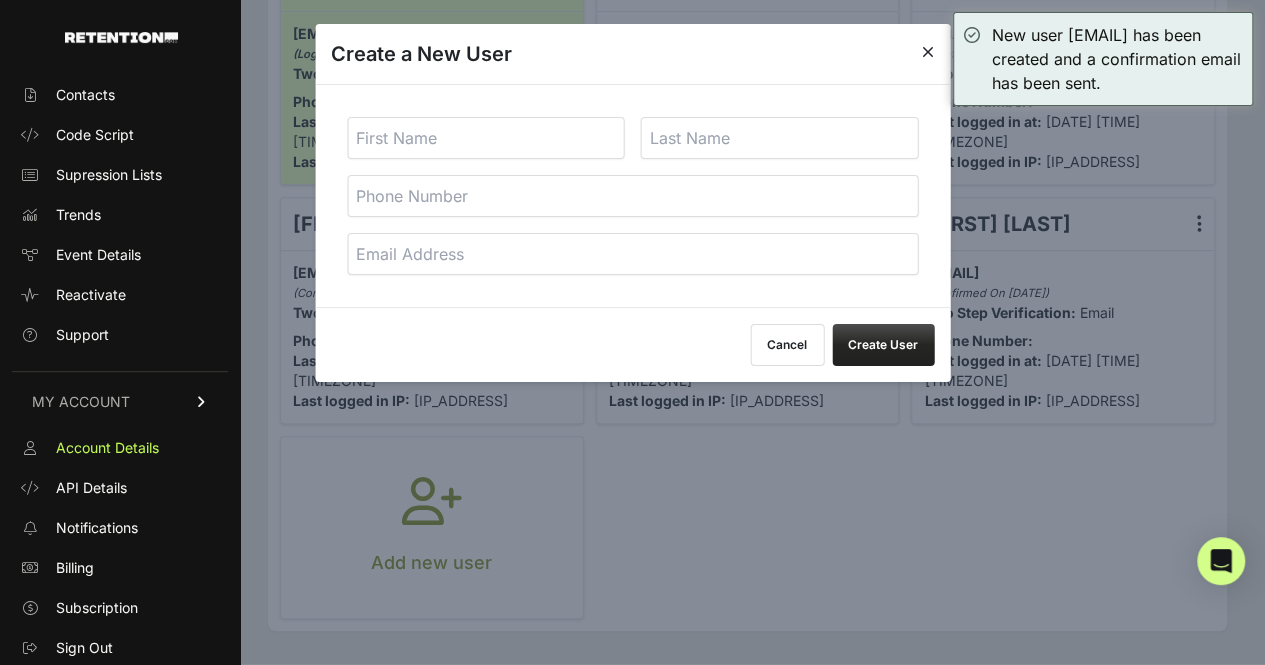 click at bounding box center [486, 138] 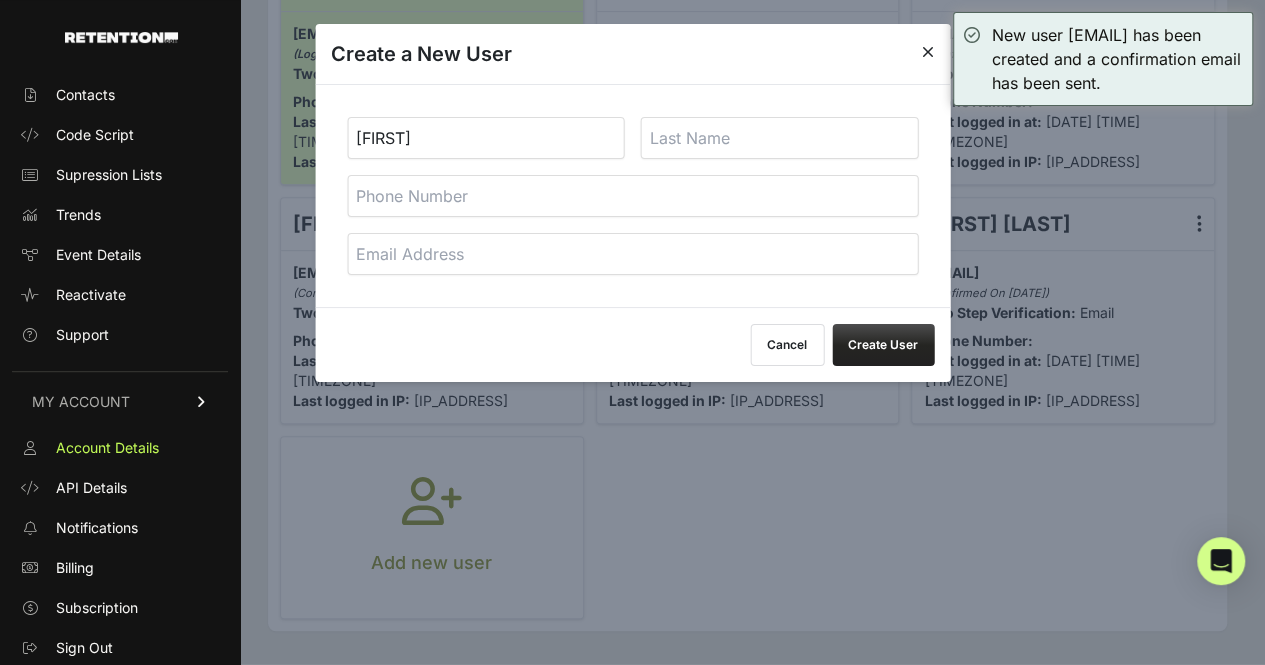 type on "[FIRST]" 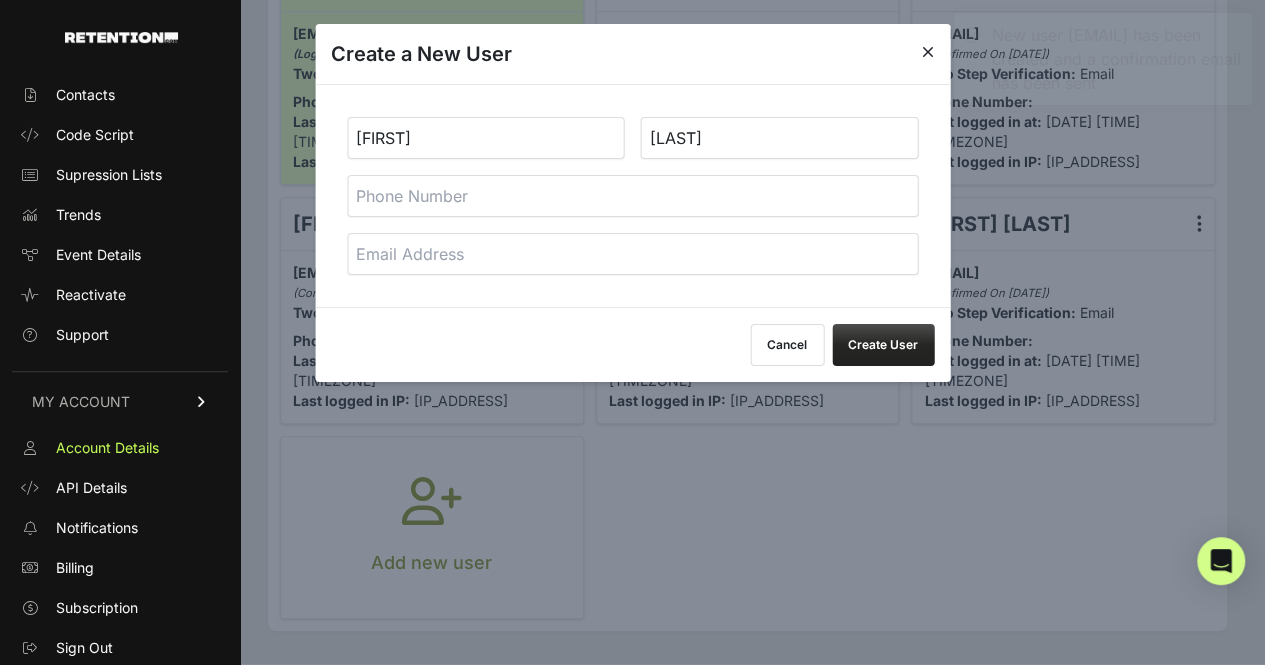 type on "[LAST]" 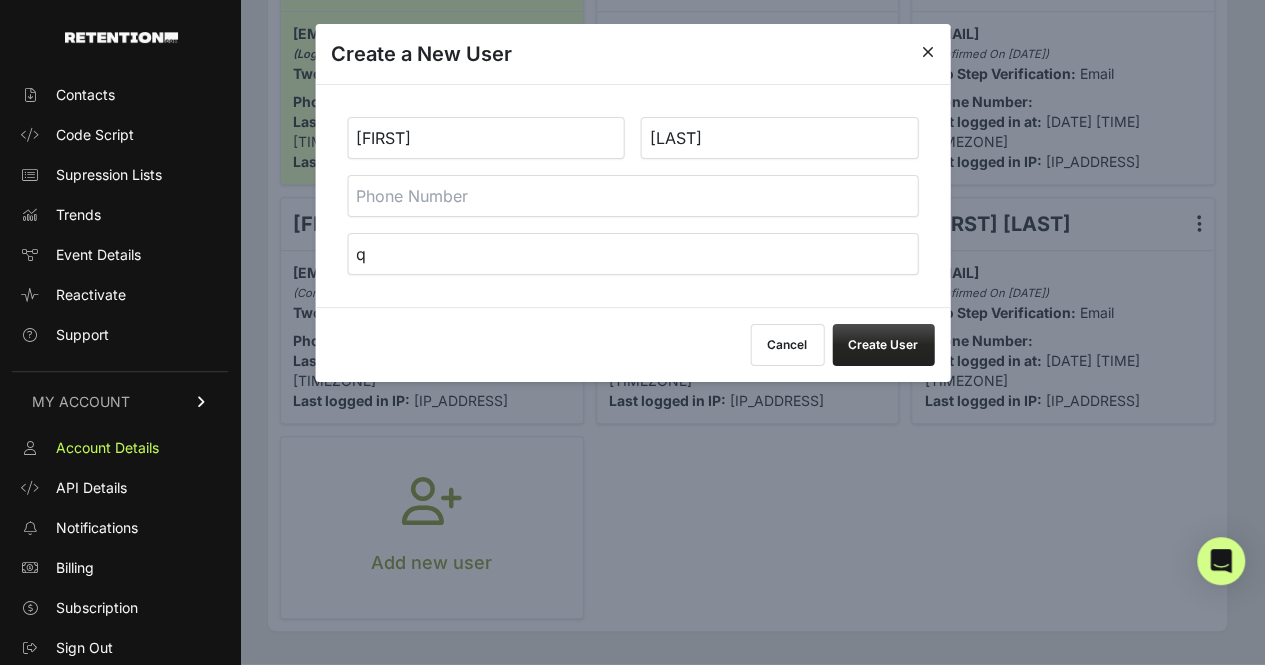 type on "q" 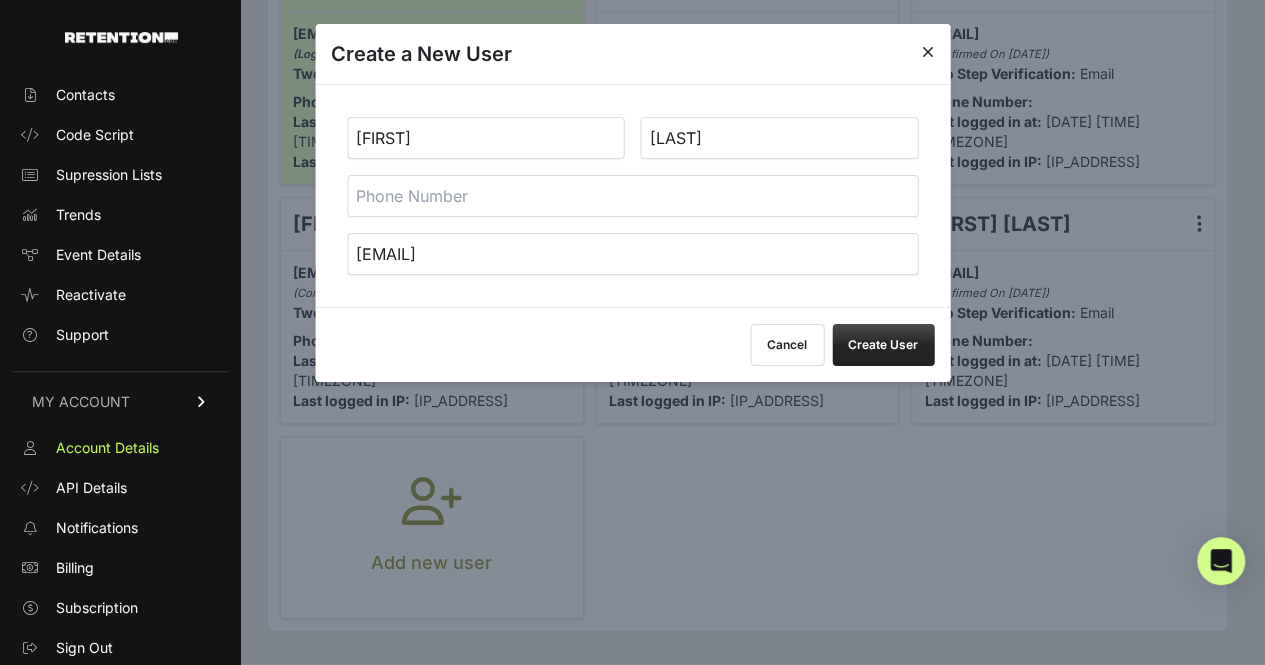 type on "[EMAIL]" 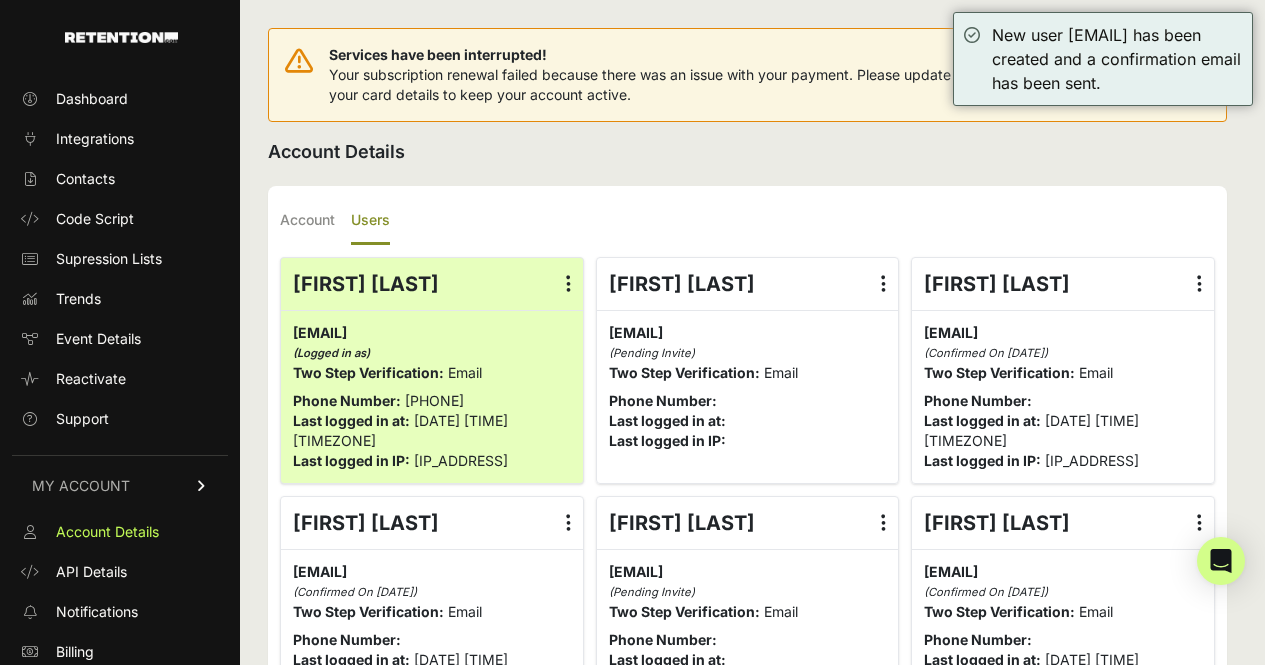 scroll, scrollTop: 0, scrollLeft: 0, axis: both 